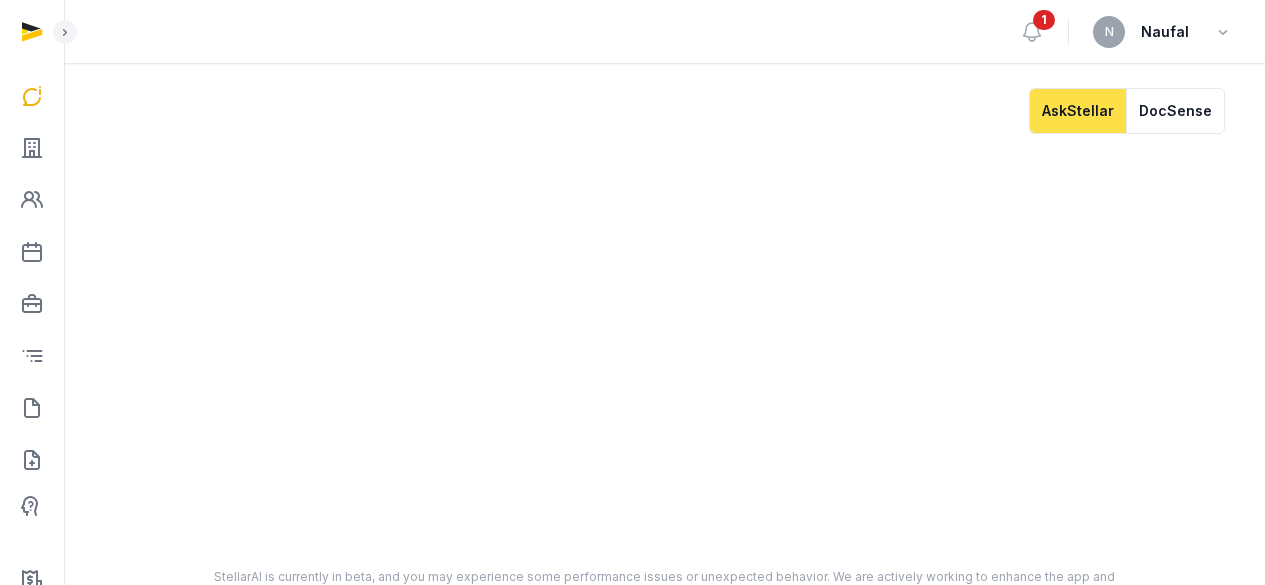 scroll, scrollTop: 0, scrollLeft: 0, axis: both 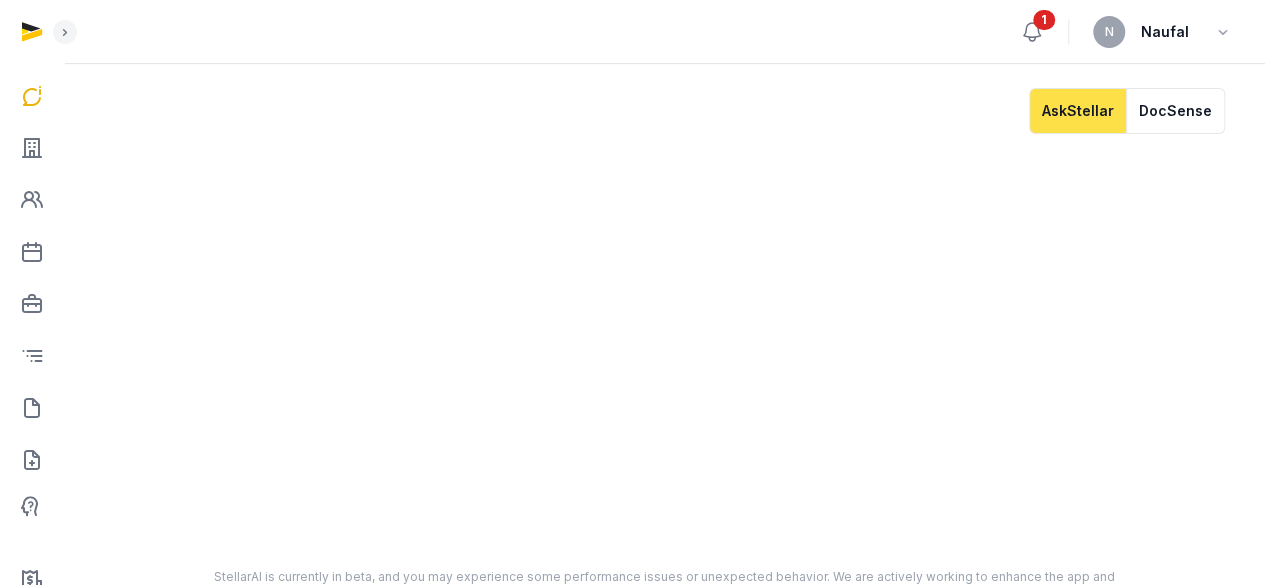 click 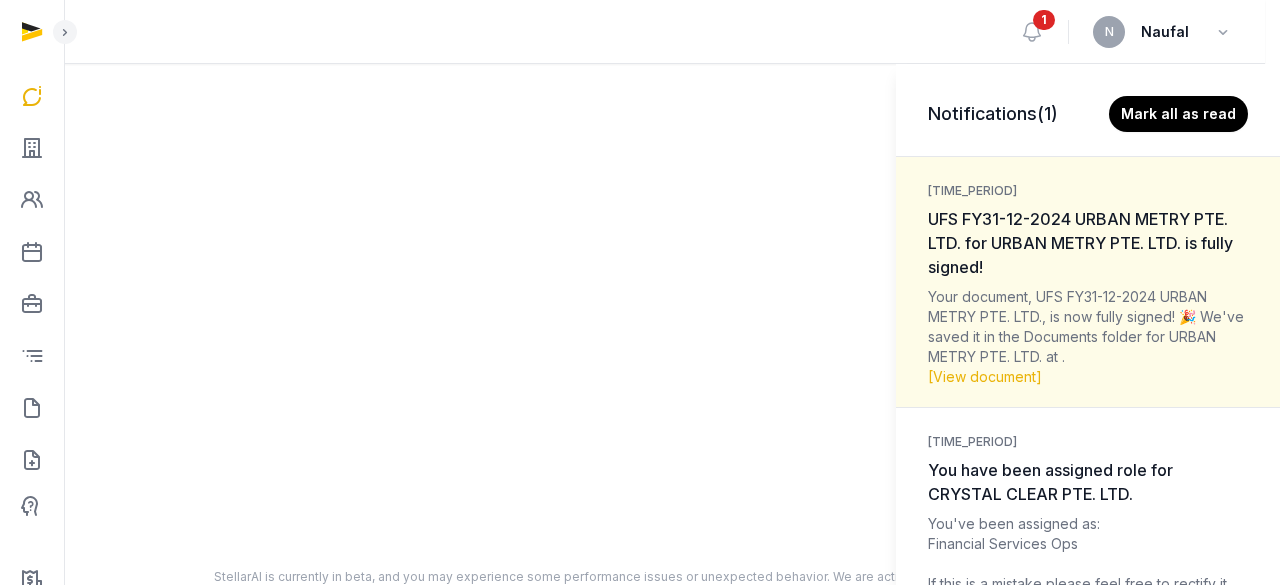 click on "Notifications  (1) Mark all as read [TIME_PERIOD] UFS FY31-12-2024 URBAN METRY PTE. LTD. for URBAN METRY PTE. LTD. is fully signed! Your document, UFS FY31-12-2024 URBAN METRY PTE. LTD., is now fully signed! 🎉 We've saved it in the Documents folder for URBAN METRY PTE. LTD. at . [View document] [TIME_PERIOD] You have been assigned role for CRYSTAL CLEAR PTE. LTD. You've been assigned as: Financial Services Ops If this is a mistake please feel free to rectify it here: View CRYSTAL CLEAR PTE. LTD.'s roles [TIME_PERIOD] You have been assigned role for CRYSTAL CLEAR HR PTE. LTD. You've been assigned as: Financial Services Ops If this is a mistake please feel free to rectify it here: View CRYSTAL CLEAR HR PTE. LTD.'s roles See all notifications" at bounding box center (640, 292) 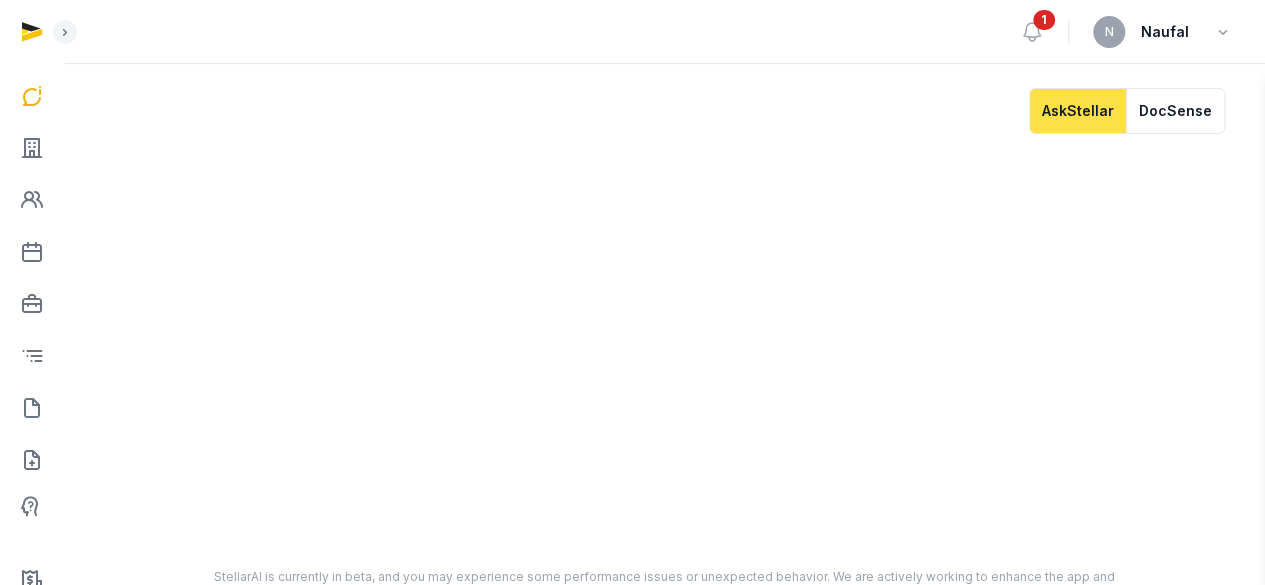 click on "Notifications  (1) Mark all as read [TIME_PERIOD] UFS FY31-12-2024 URBAN METRY PTE. LTD. for URBAN METRY PTE. LTD. is fully signed! Your document, UFS FY31-12-2024 URBAN METRY PTE. LTD., is now fully signed! 🎉 We've saved it in the Documents folder for URBAN METRY PTE. LTD. at . [View document] [TIME_PERIOD] You have been assigned role for CRYSTAL CLEAR PTE. LTD. You've been assigned as: Financial Services Ops If this is a mistake please feel free to rectify it here: View CRYSTAL CLEAR PTE. LTD.'s roles [TIME_PERIOD] You have been assigned role for CRYSTAL CLEAR HR PTE. LTD. You've been assigned as: Financial Services Ops If this is a mistake please feel free to rectify it here: View CRYSTAL CLEAR HR PTE. LTD.'s roles See all notifications" at bounding box center (632, 292) 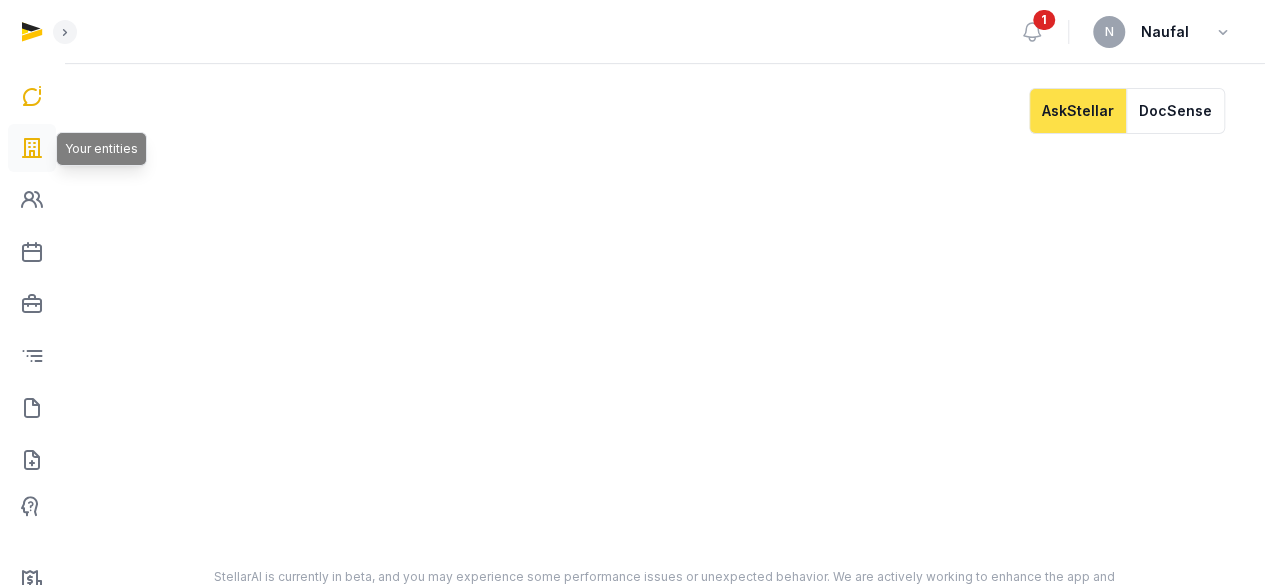 click at bounding box center [32, 148] 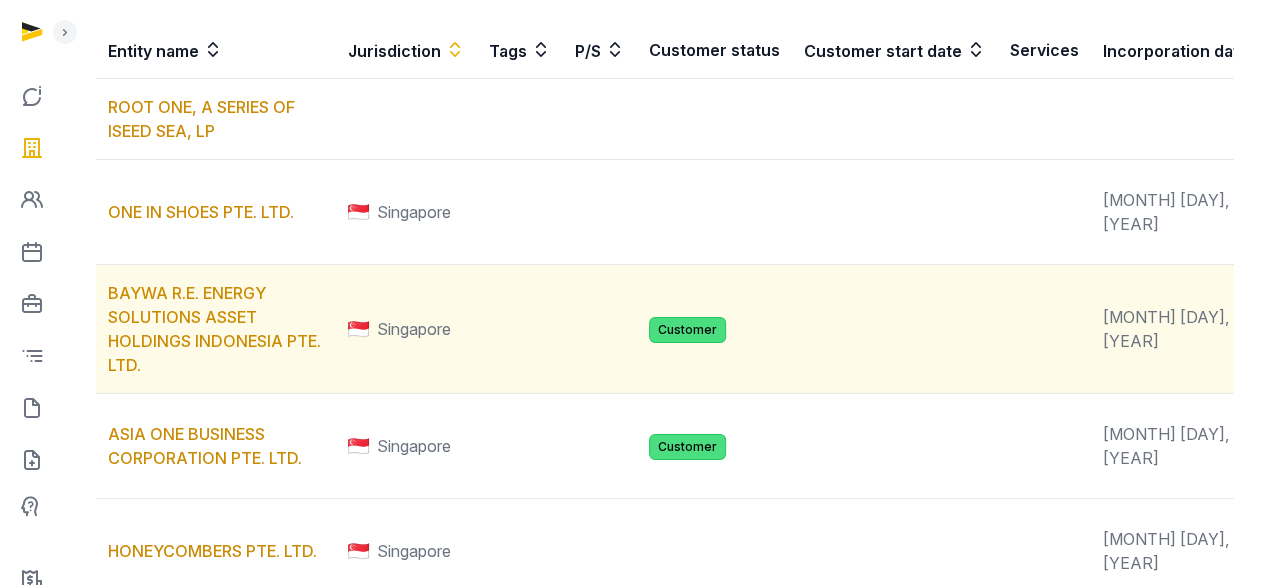 scroll, scrollTop: 400, scrollLeft: 0, axis: vertical 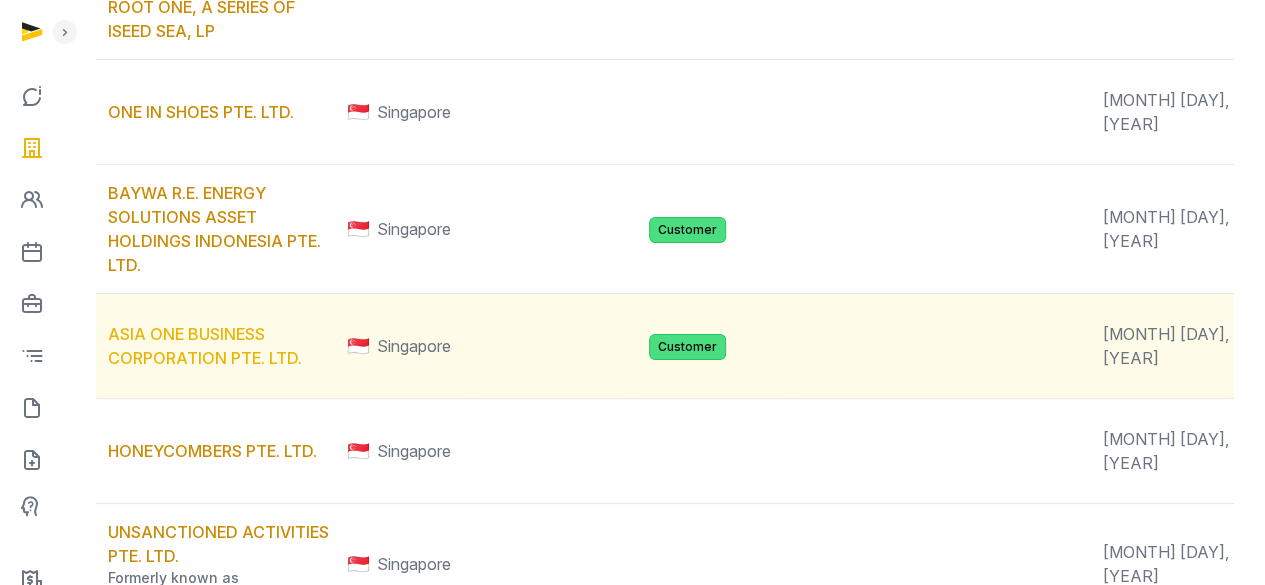 click on "ASIA ONE BUSINESS CORPORATION PTE. LTD." at bounding box center [205, 346] 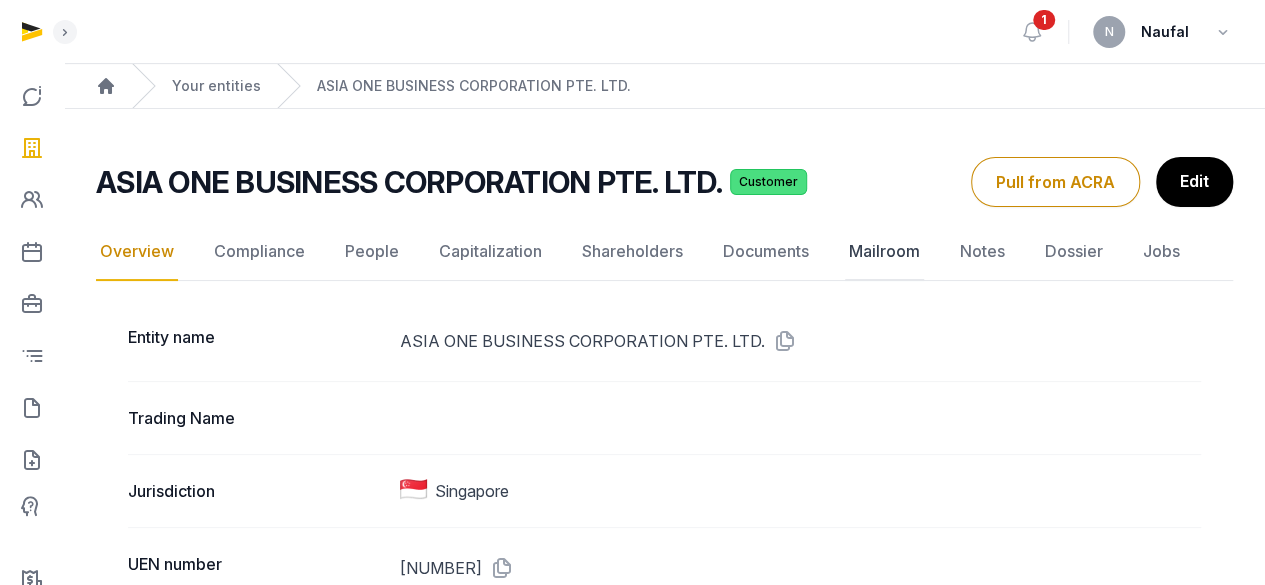 click on "Mailroom" 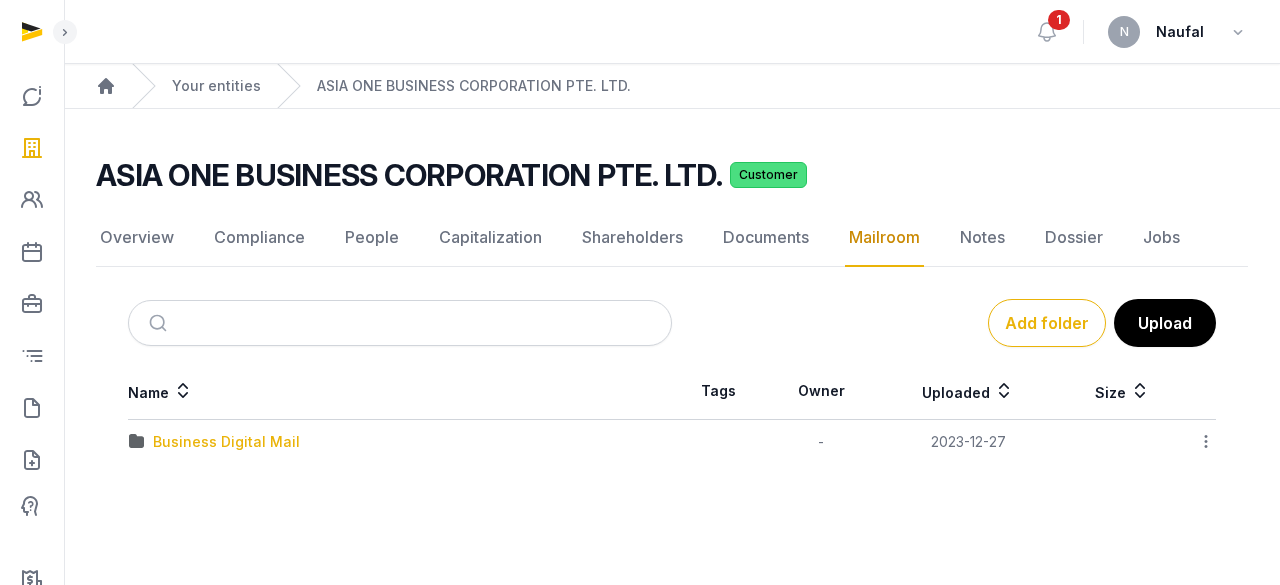 click on "Business Digital Mail" at bounding box center (226, 442) 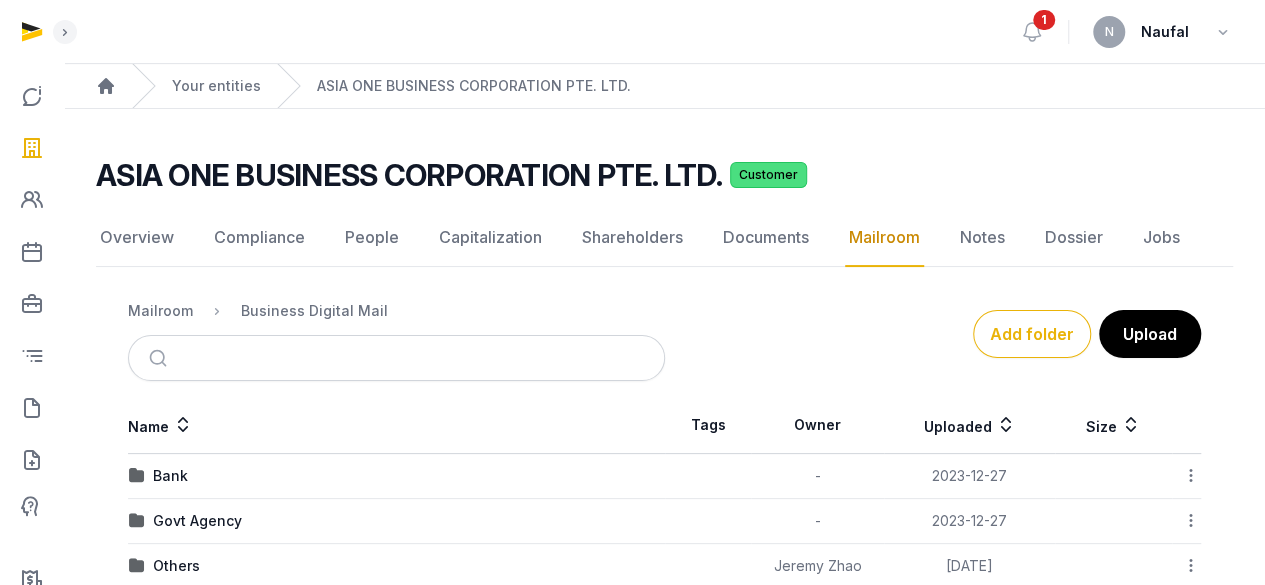 scroll, scrollTop: 40, scrollLeft: 0, axis: vertical 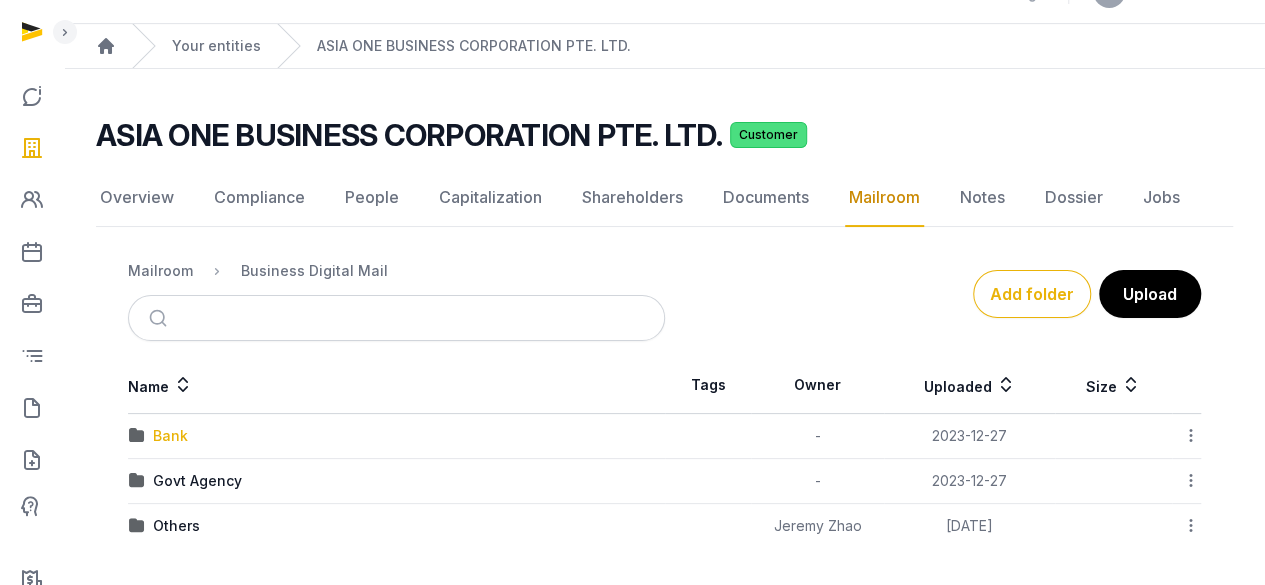 click on "Bank" at bounding box center [170, 436] 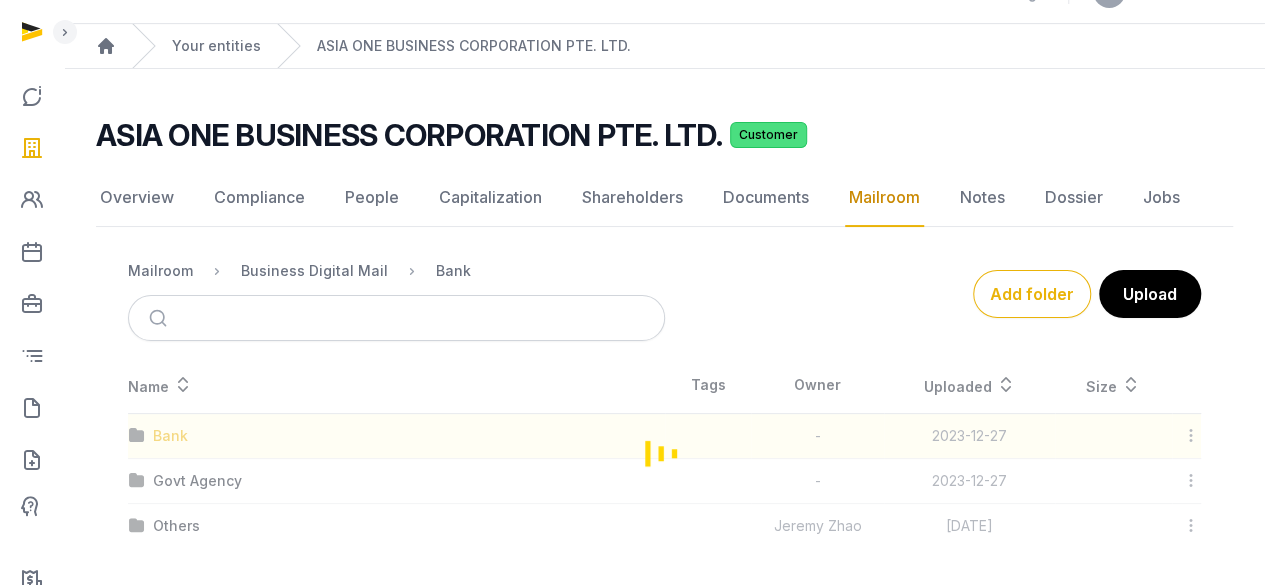 scroll, scrollTop: 0, scrollLeft: 0, axis: both 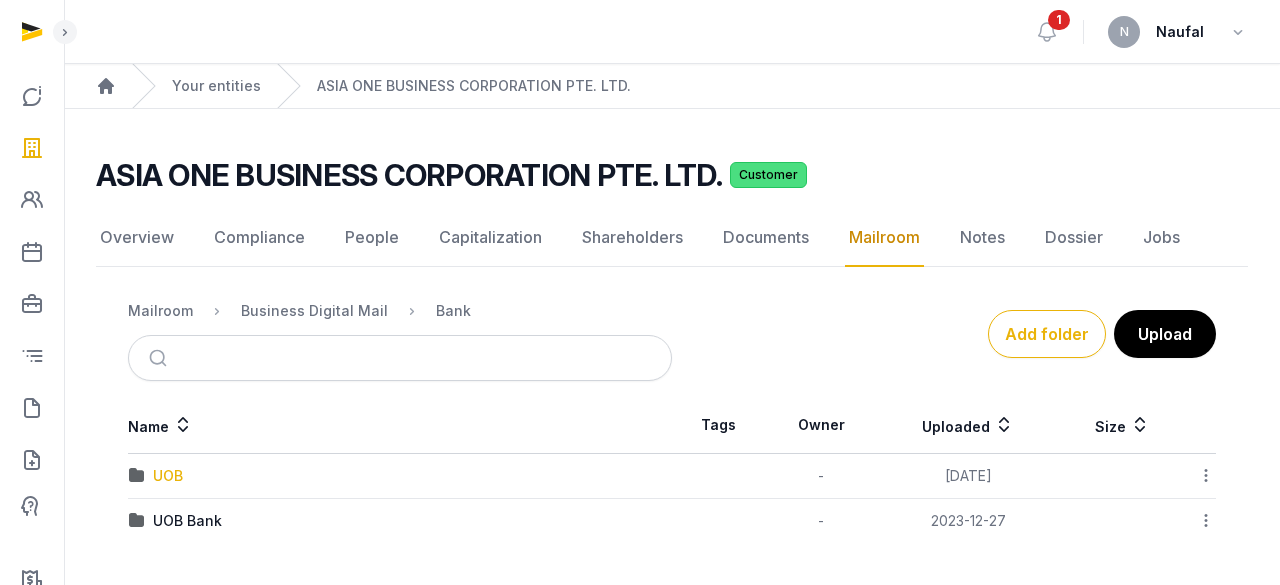 click on "UOB" at bounding box center [168, 476] 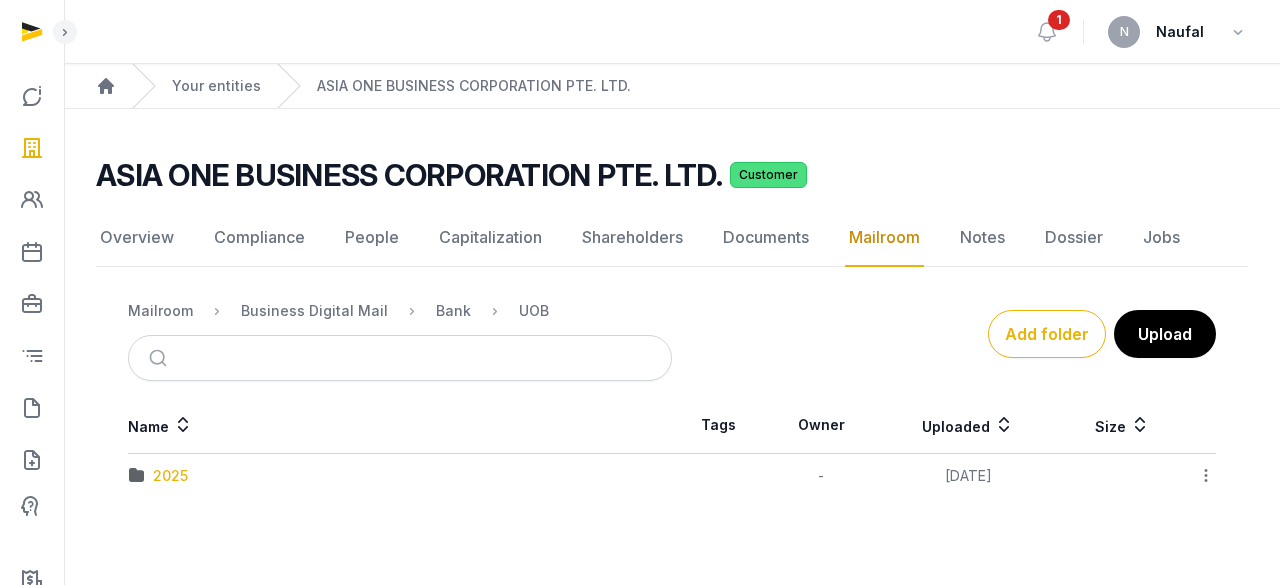 click on "2025" at bounding box center (170, 476) 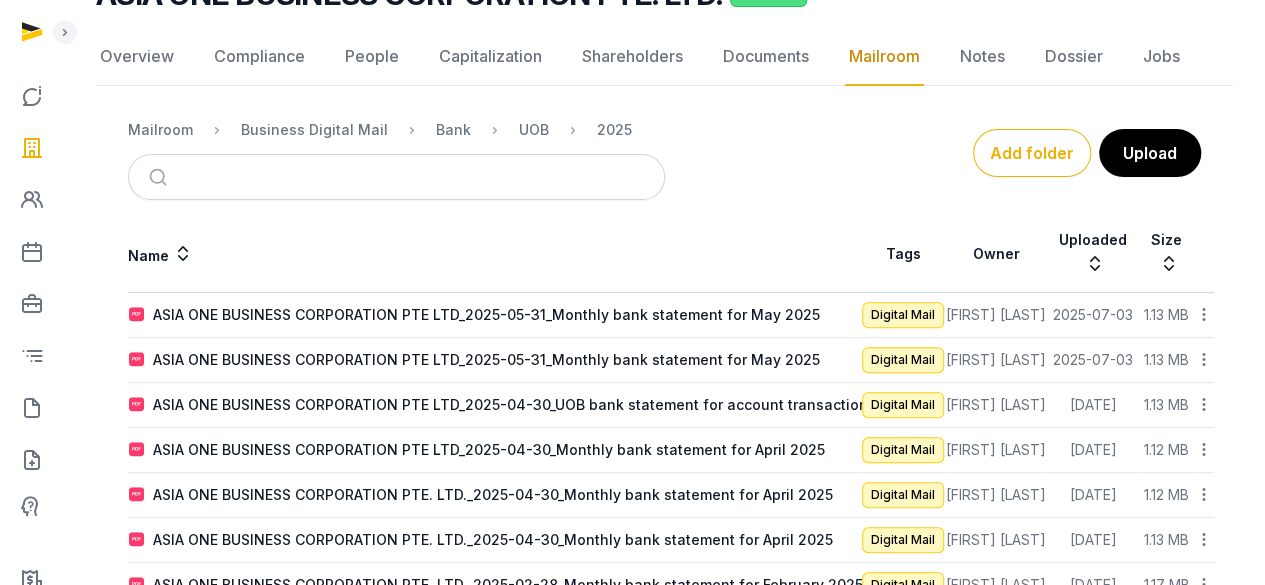 scroll, scrollTop: 139, scrollLeft: 0, axis: vertical 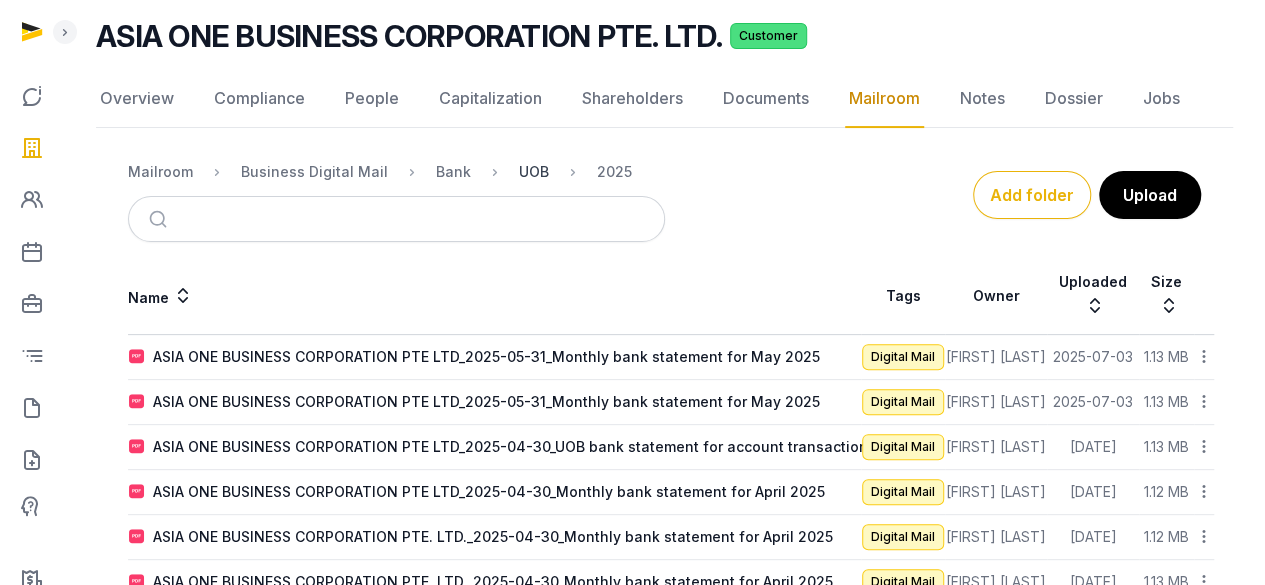 click on "UOB" at bounding box center (534, 172) 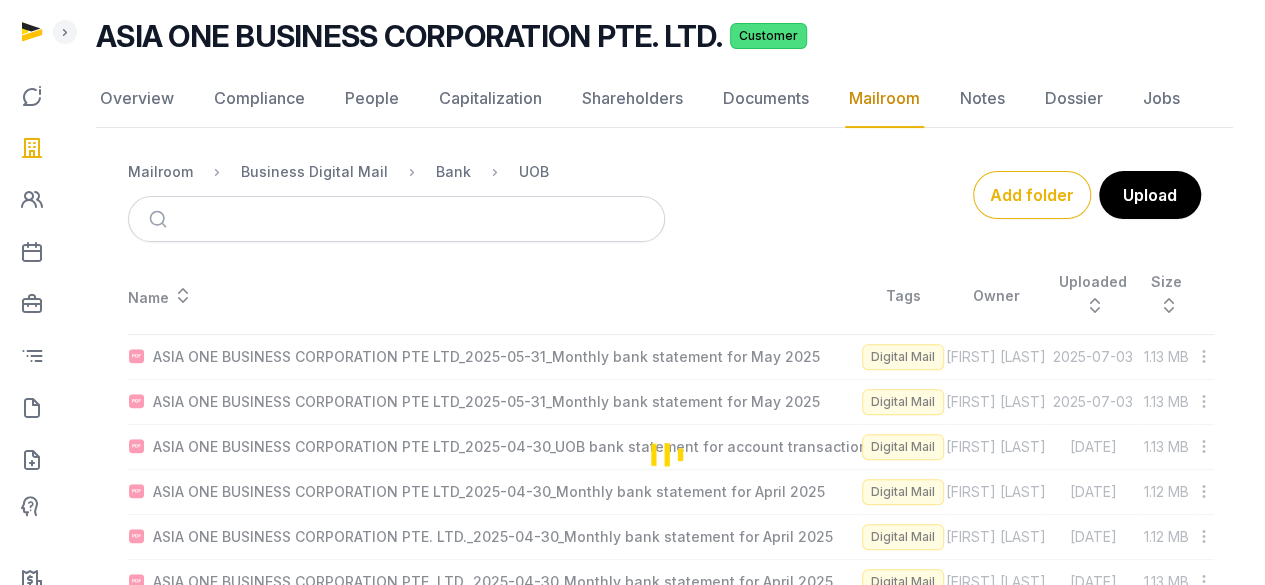 scroll, scrollTop: 0, scrollLeft: 0, axis: both 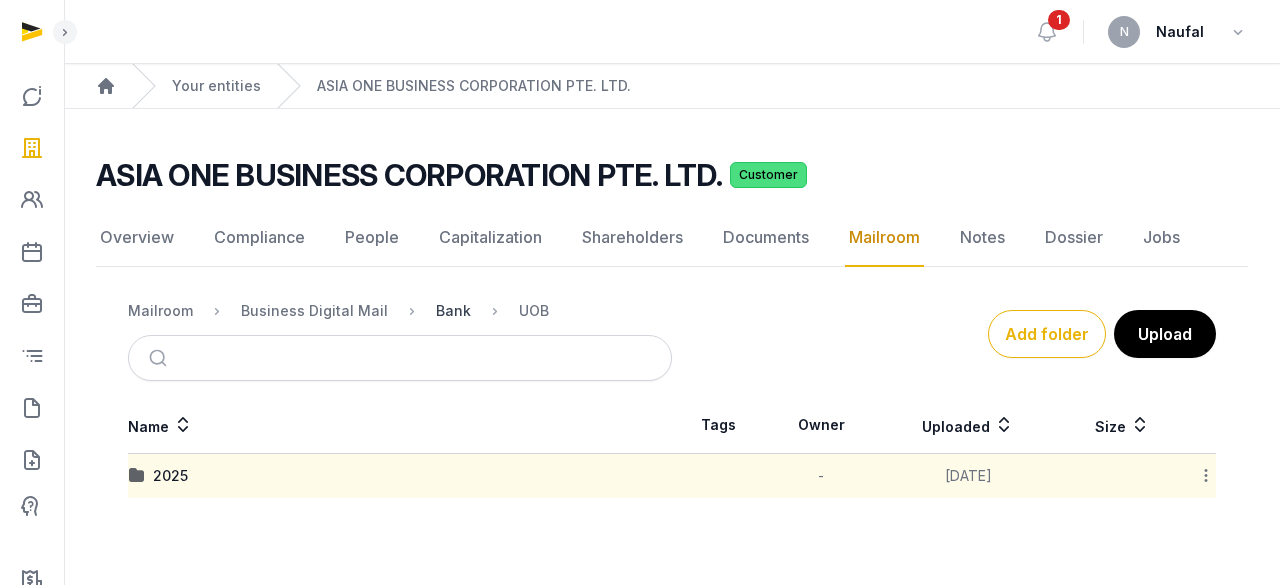 click on "Bank" at bounding box center (453, 311) 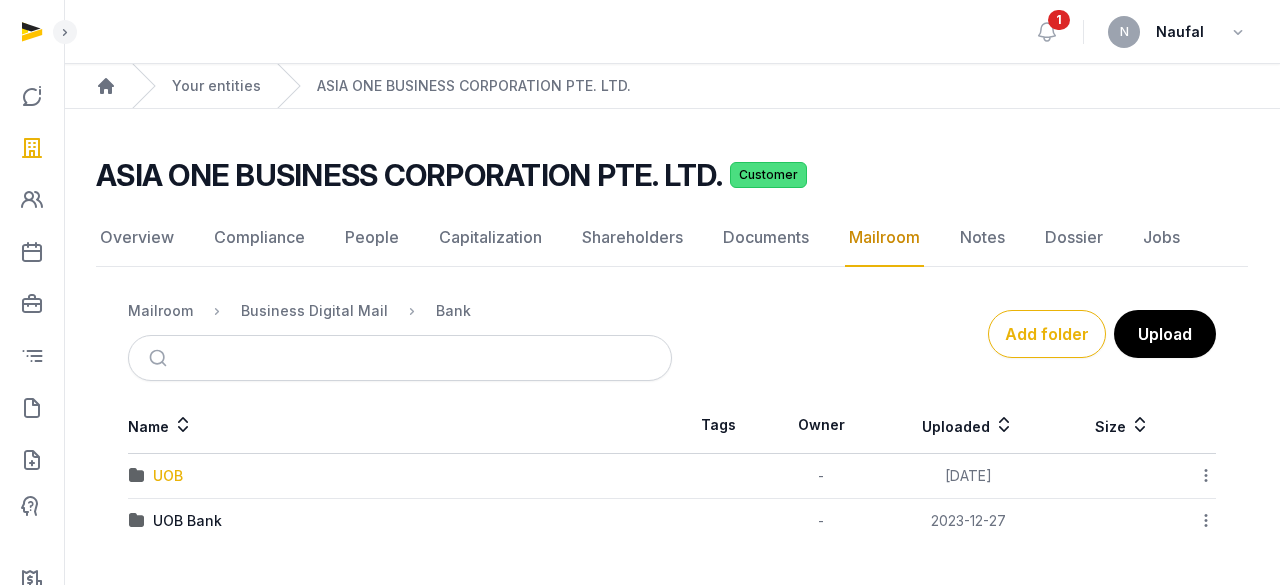 click on "UOB" at bounding box center [168, 476] 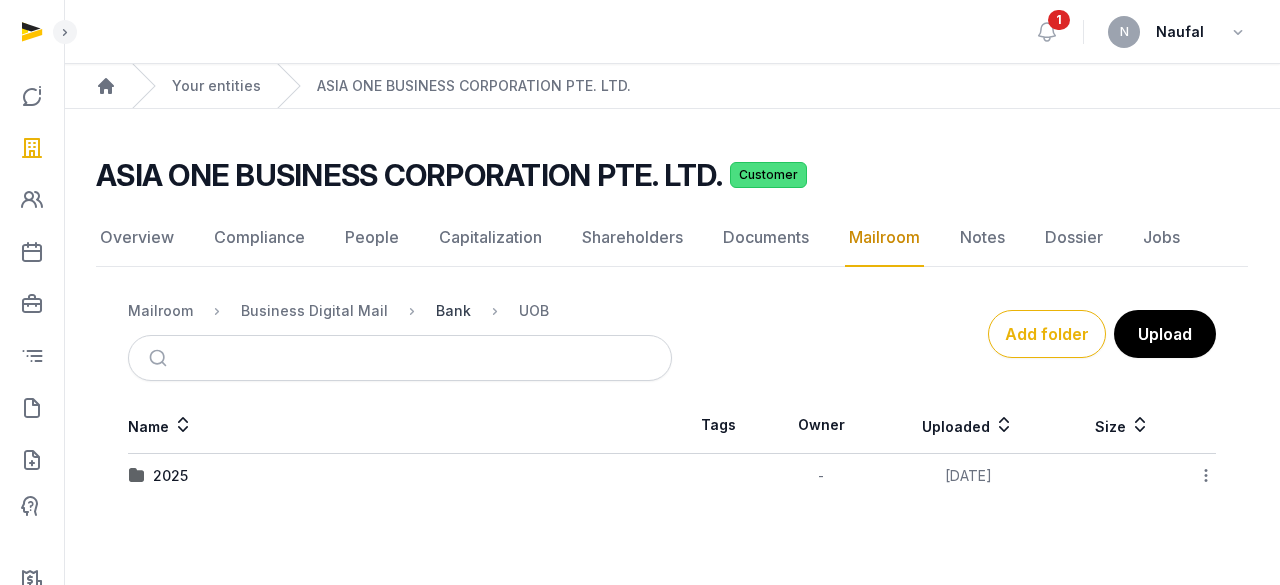 click on "Bank" at bounding box center (453, 311) 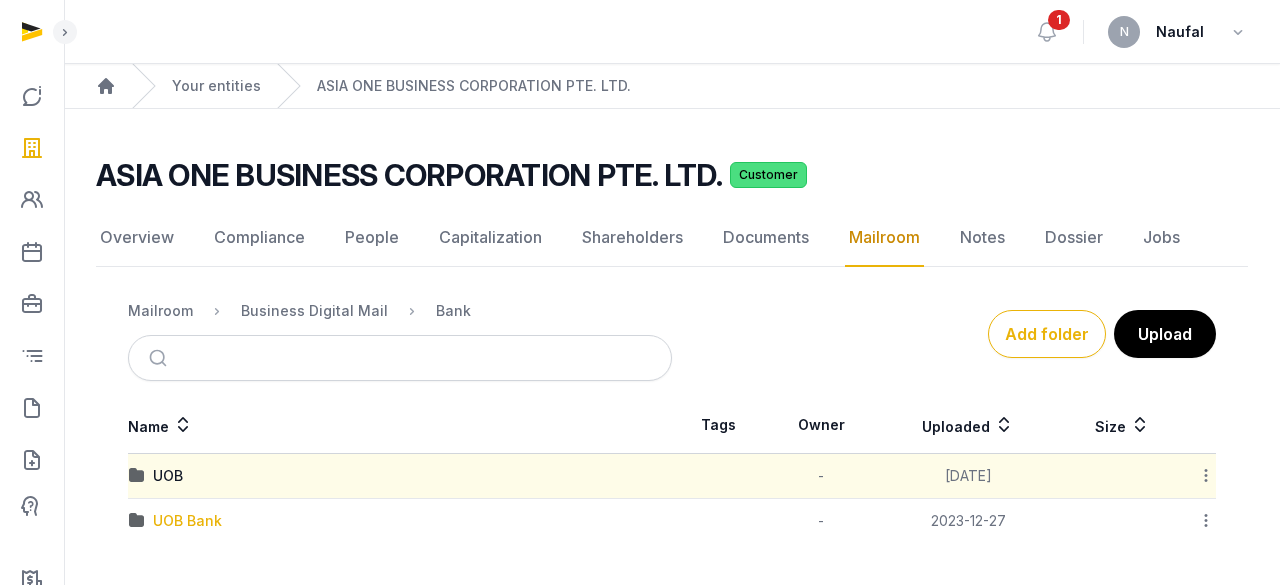 click on "UOB Bank" at bounding box center (187, 521) 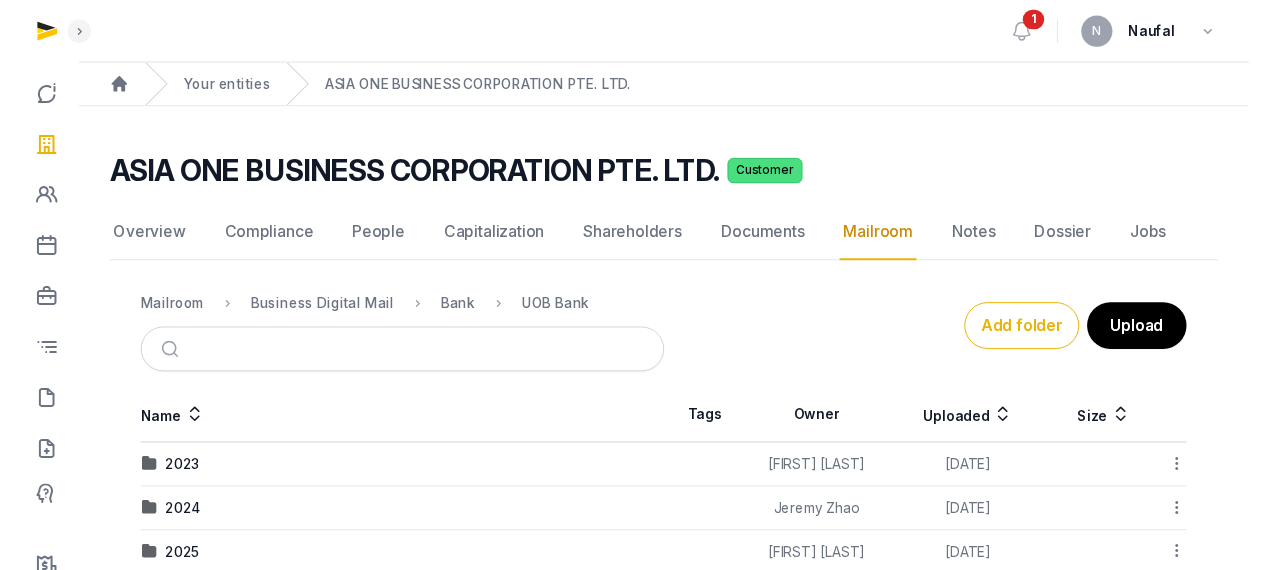 scroll, scrollTop: 40, scrollLeft: 0, axis: vertical 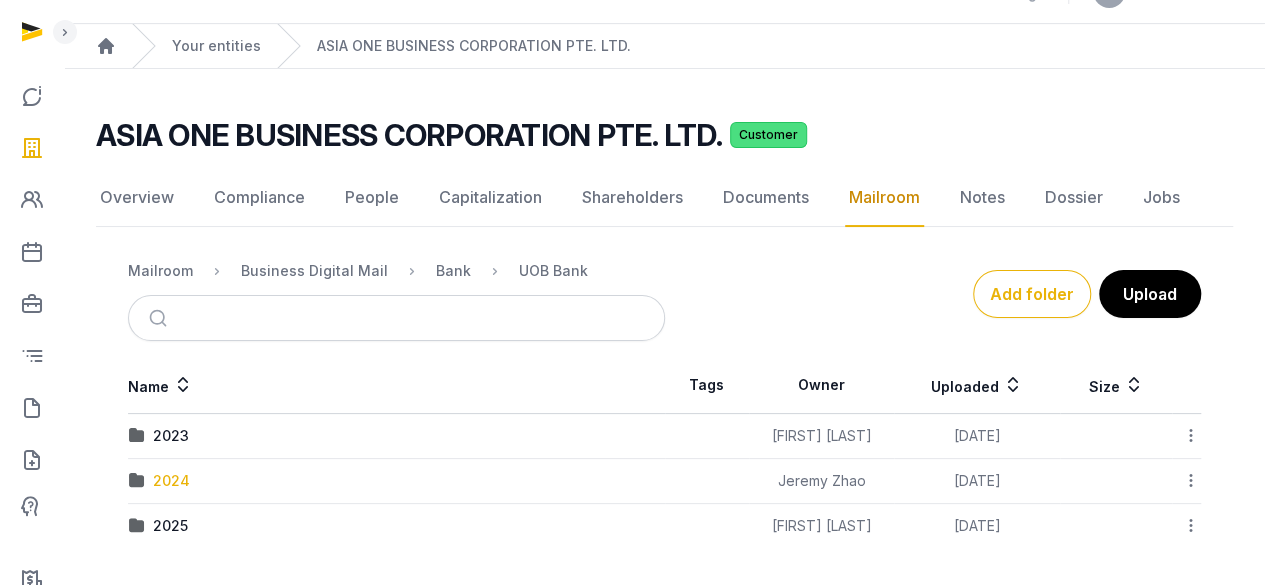 click on "2024" at bounding box center [171, 481] 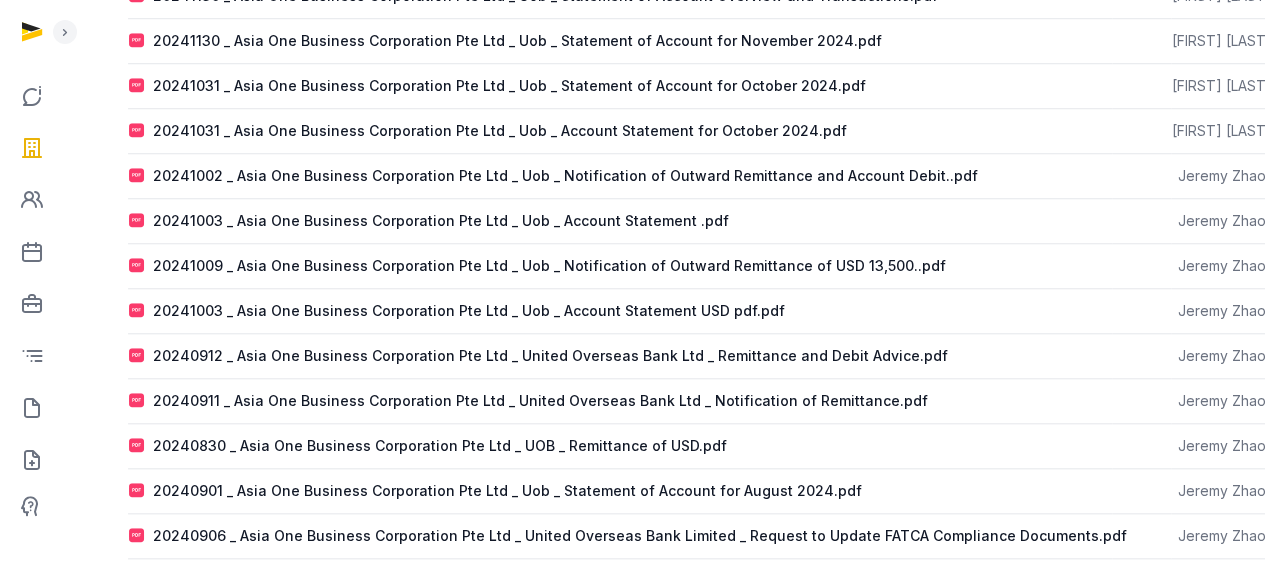 scroll, scrollTop: 840, scrollLeft: 0, axis: vertical 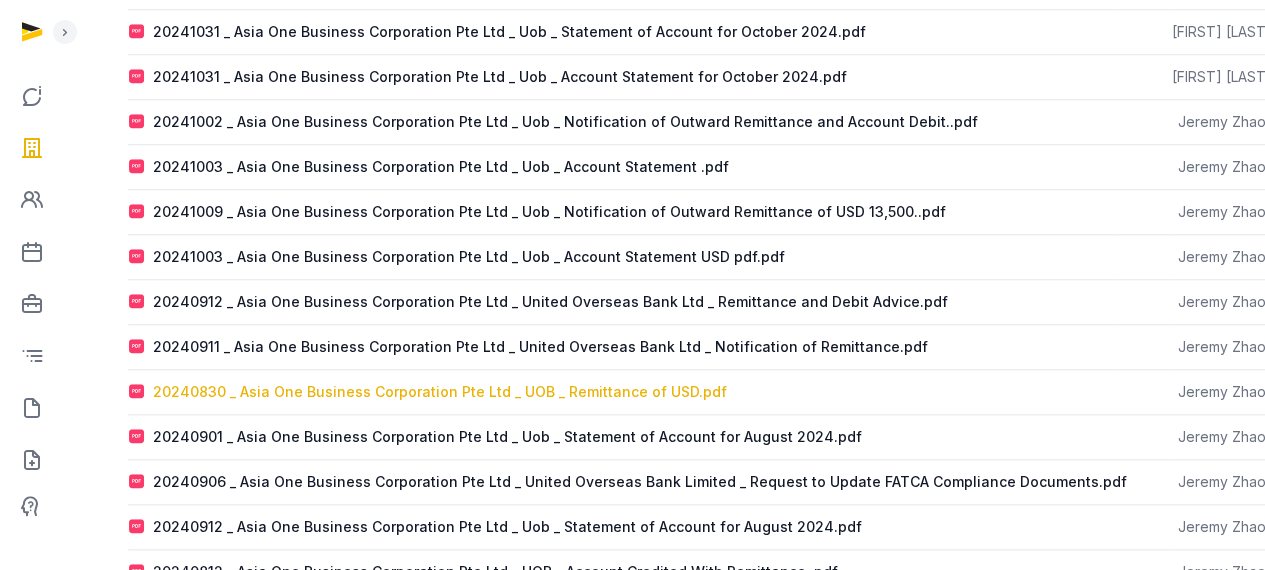 click on "20240830 _ Asia One Business Corporation Pte Ltd _ UOB _ Remittance of USD.pdf" at bounding box center (440, 392) 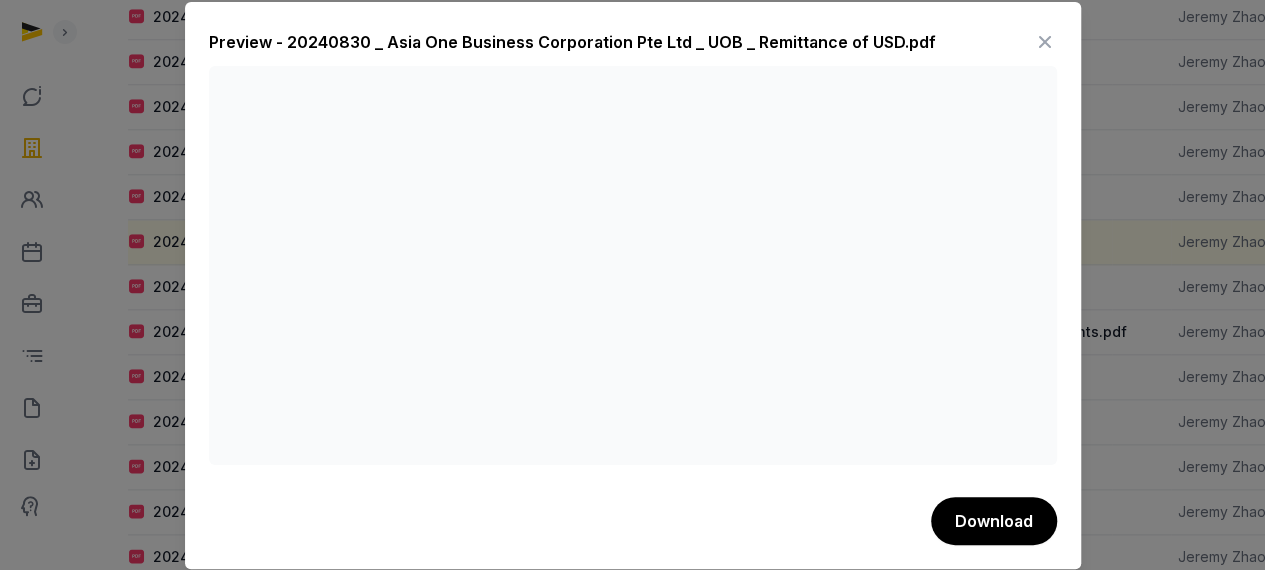 scroll, scrollTop: 1040, scrollLeft: 0, axis: vertical 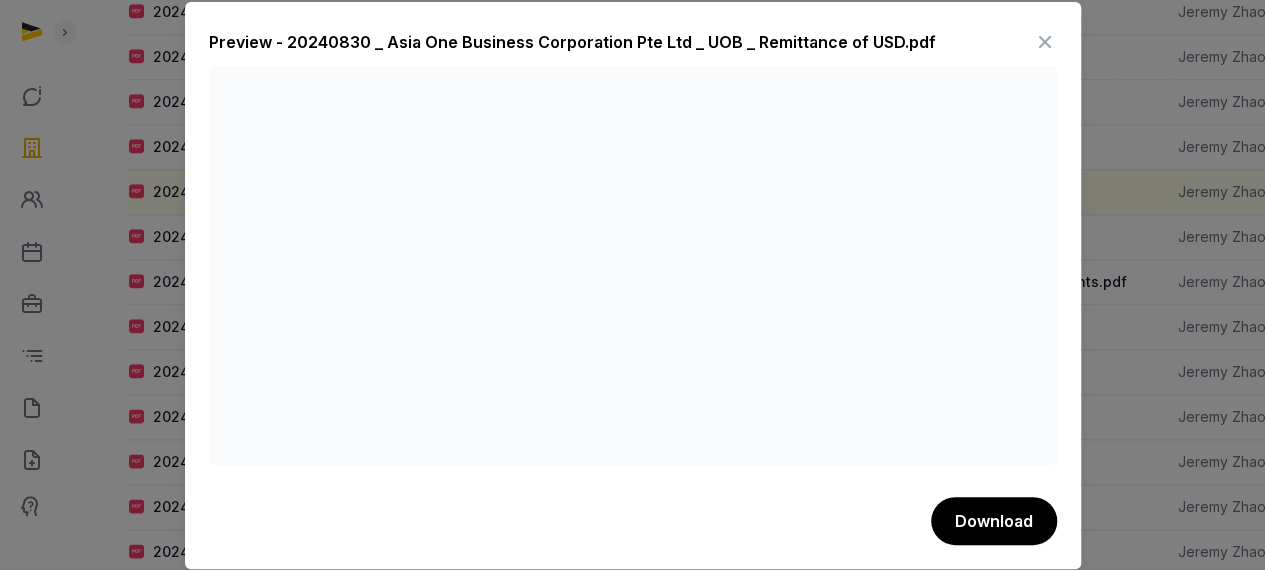 click at bounding box center (1045, 42) 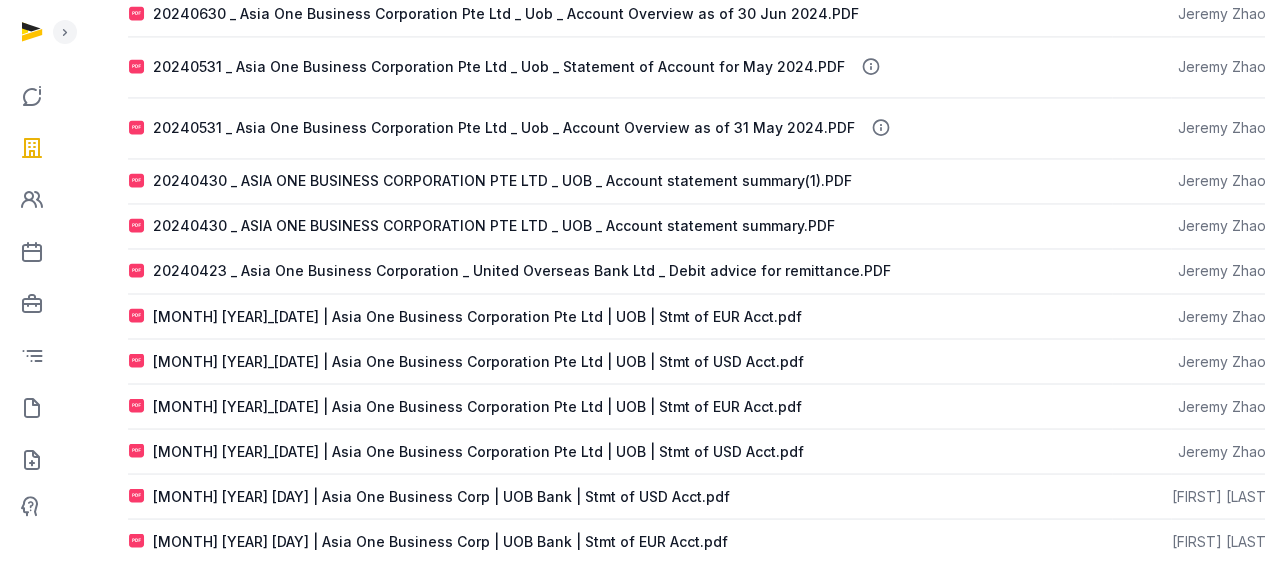scroll, scrollTop: 1582, scrollLeft: 0, axis: vertical 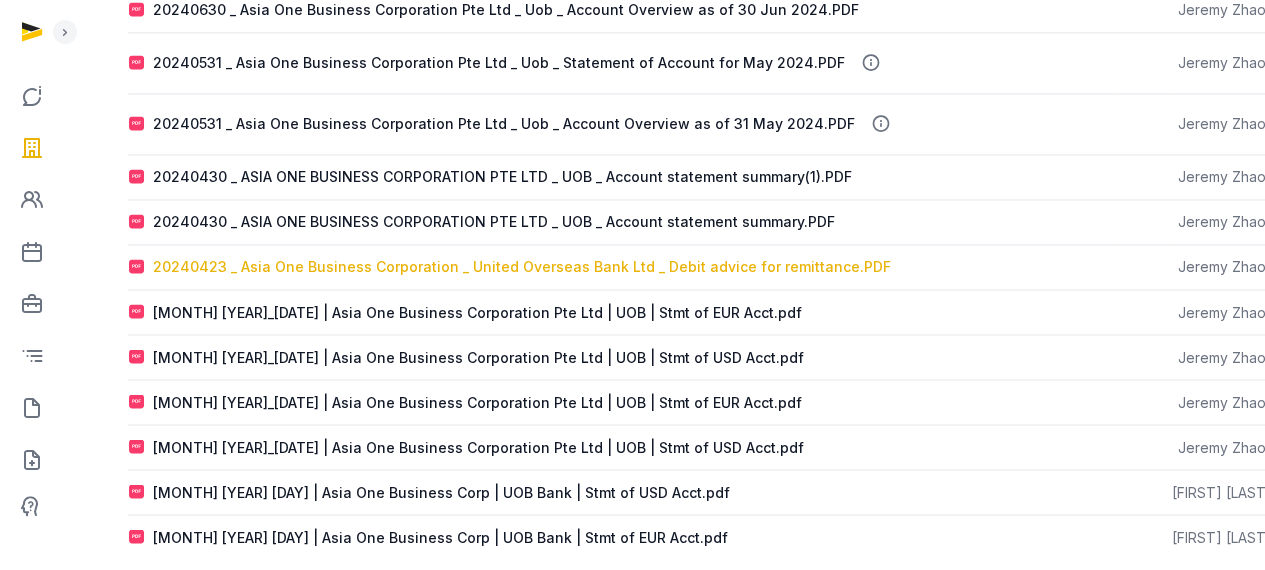 click on "20240423 _ Asia One Business Corporation _ United Overseas Bank Ltd _ Debit advice for remittance.PDF" at bounding box center [522, 267] 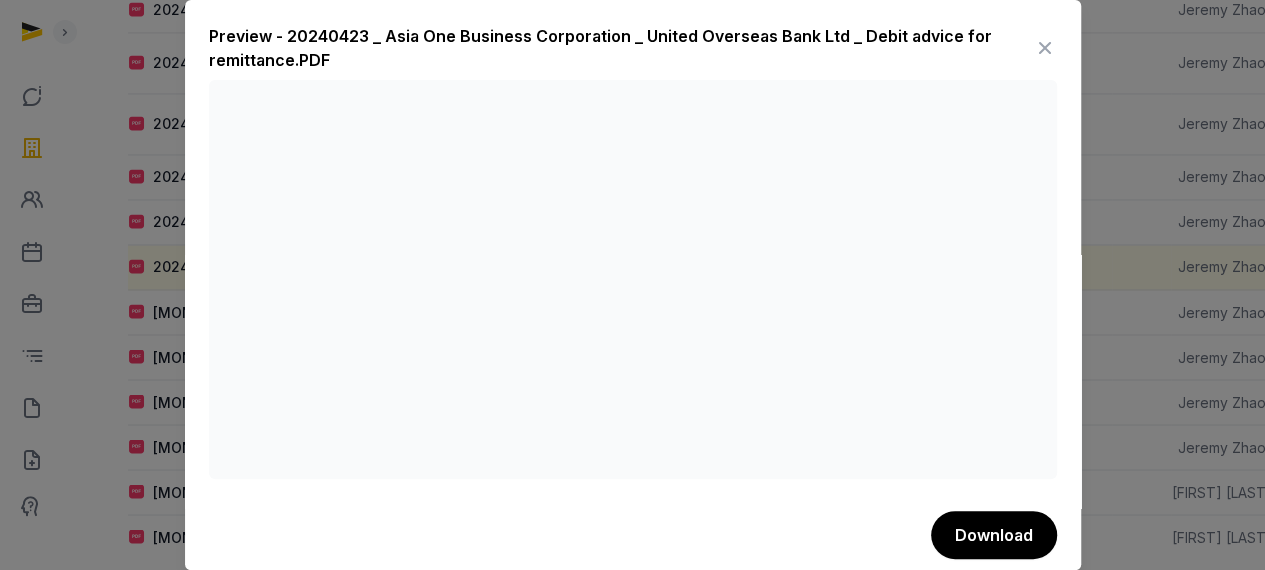 click at bounding box center (1045, 48) 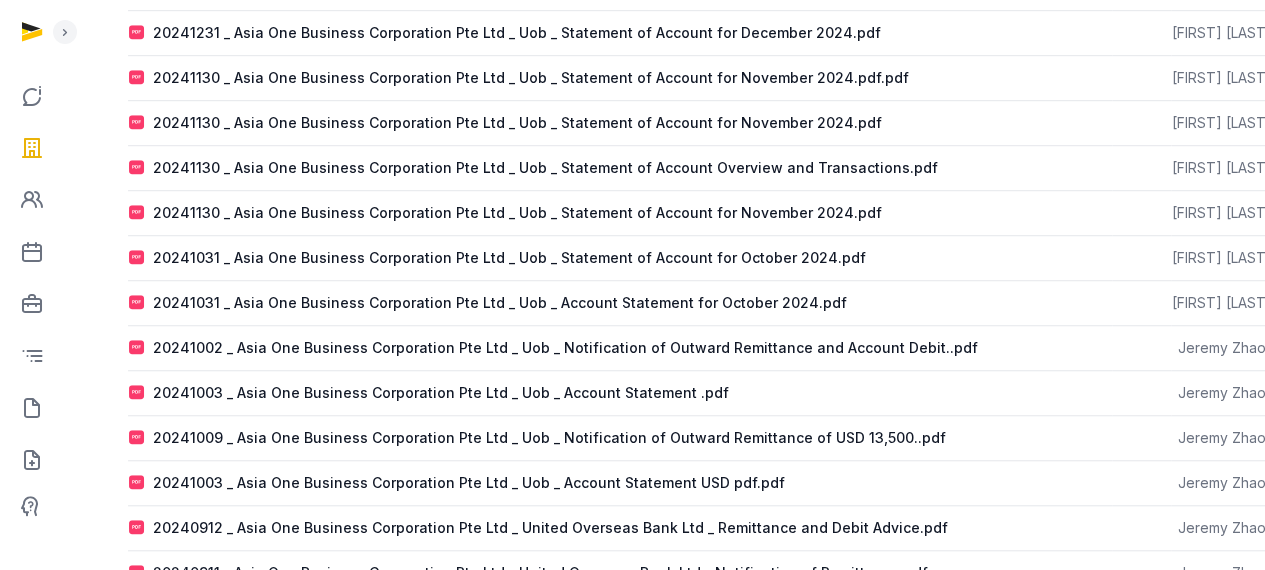 scroll, scrollTop: 582, scrollLeft: 0, axis: vertical 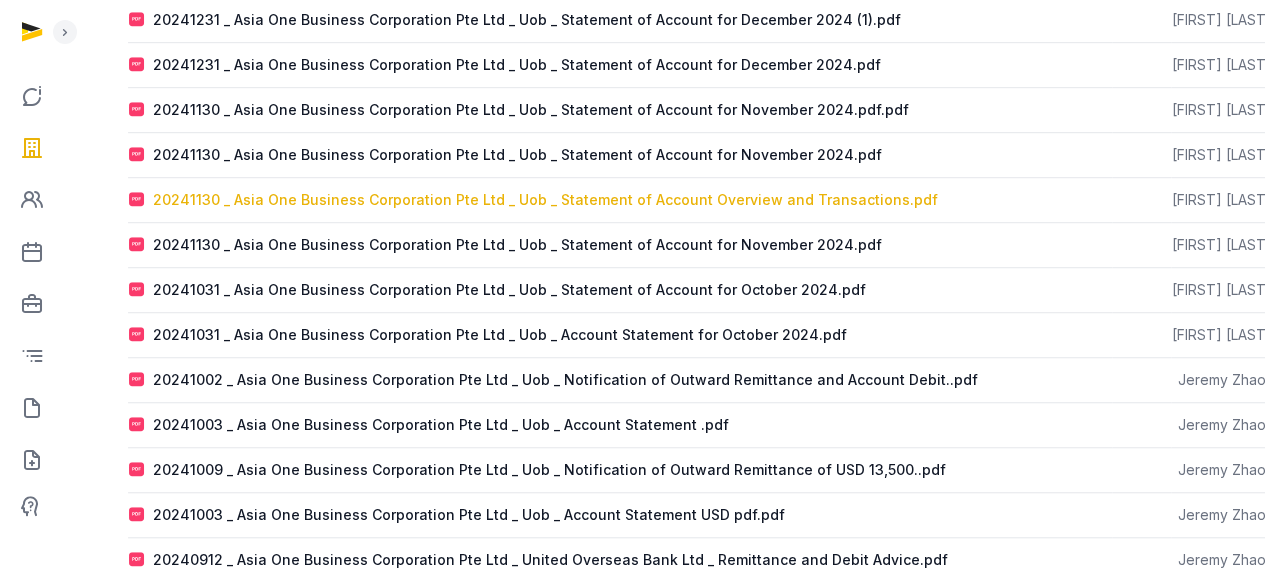 click on "20241130 _ Asia One Business Corporation Pte Ltd _ Uob _ Statement of Account Overview and Transactions.pdf" at bounding box center (545, 200) 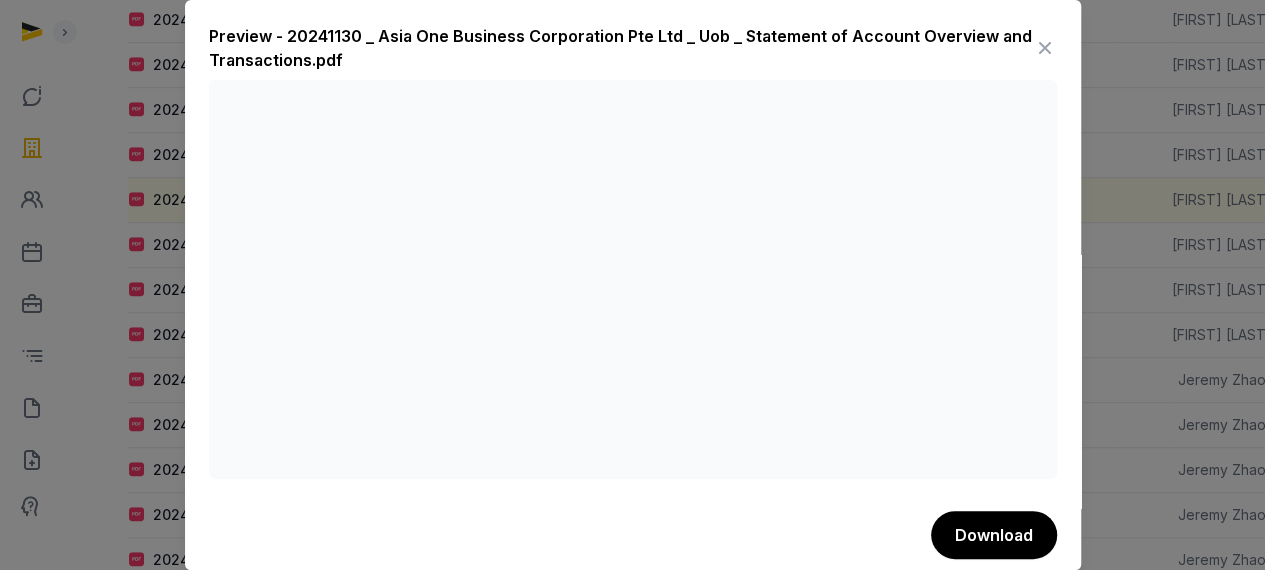 click at bounding box center (1045, 48) 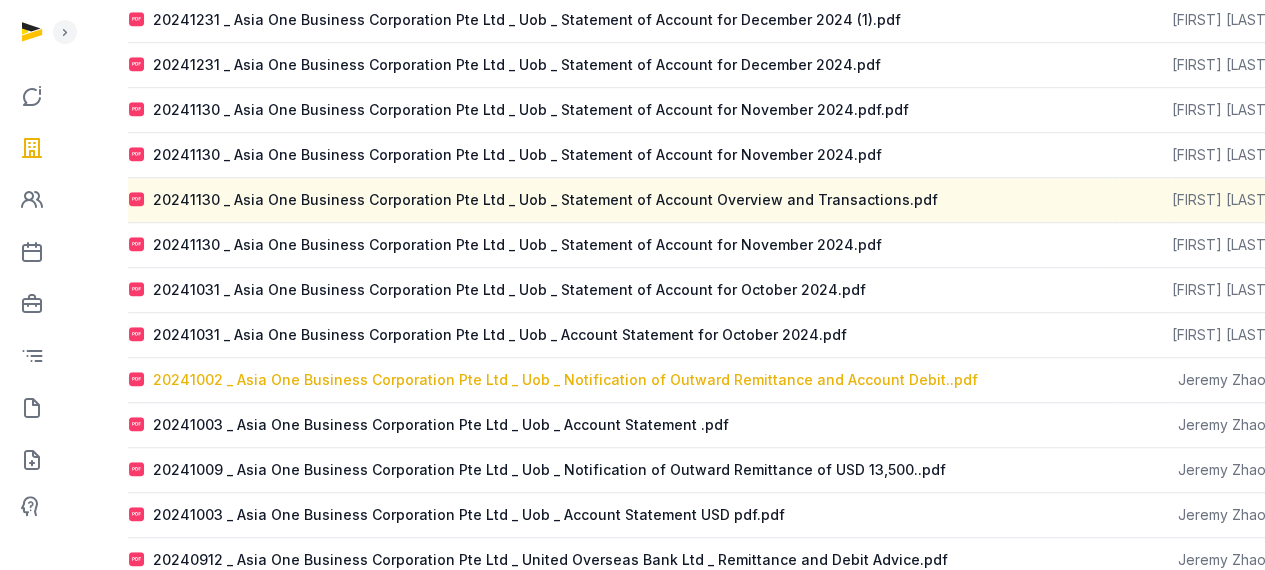 click on "20241002 _ Asia One Business Corporation Pte Ltd _ Uob _ Notification of Outward Remittance and Account Debit..pdf" at bounding box center [565, 380] 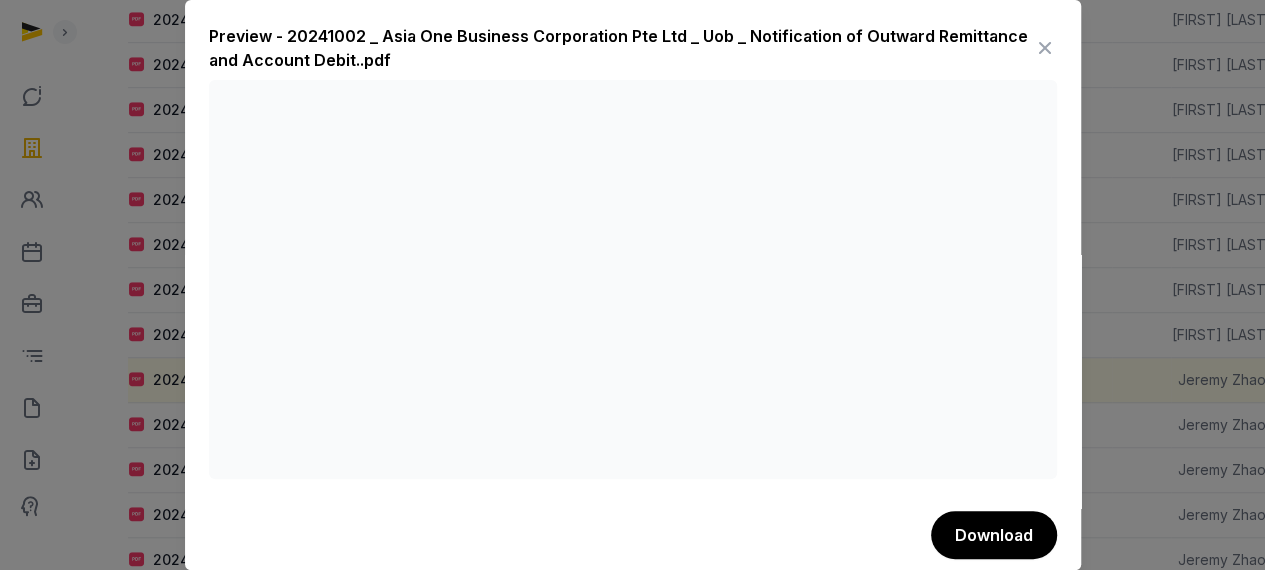 click at bounding box center (1045, 48) 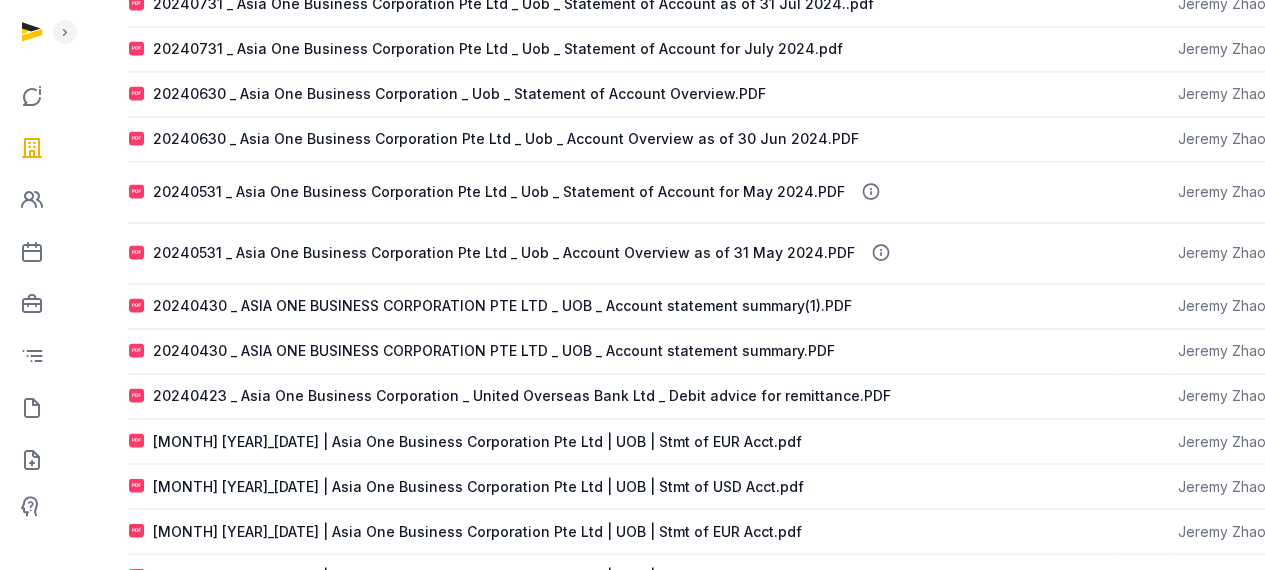 scroll, scrollTop: 1582, scrollLeft: 0, axis: vertical 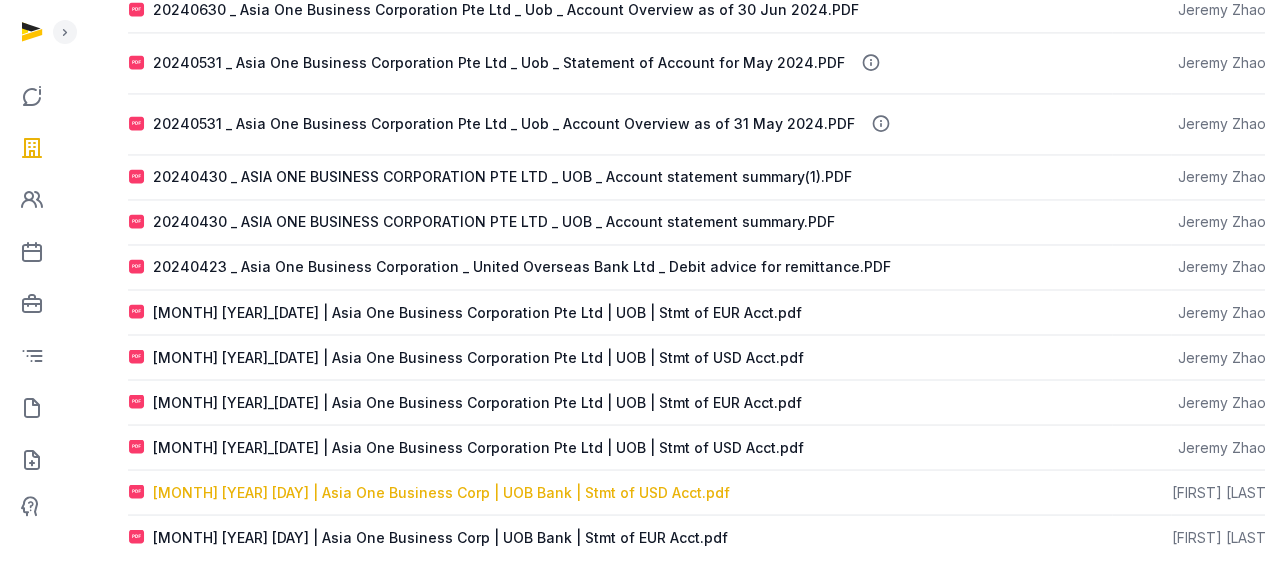 click on "[MONTH] [YEAR] [DAY] | Asia One Business Corp | UOB Bank | Stmt of USD Acct.pdf" at bounding box center (441, 492) 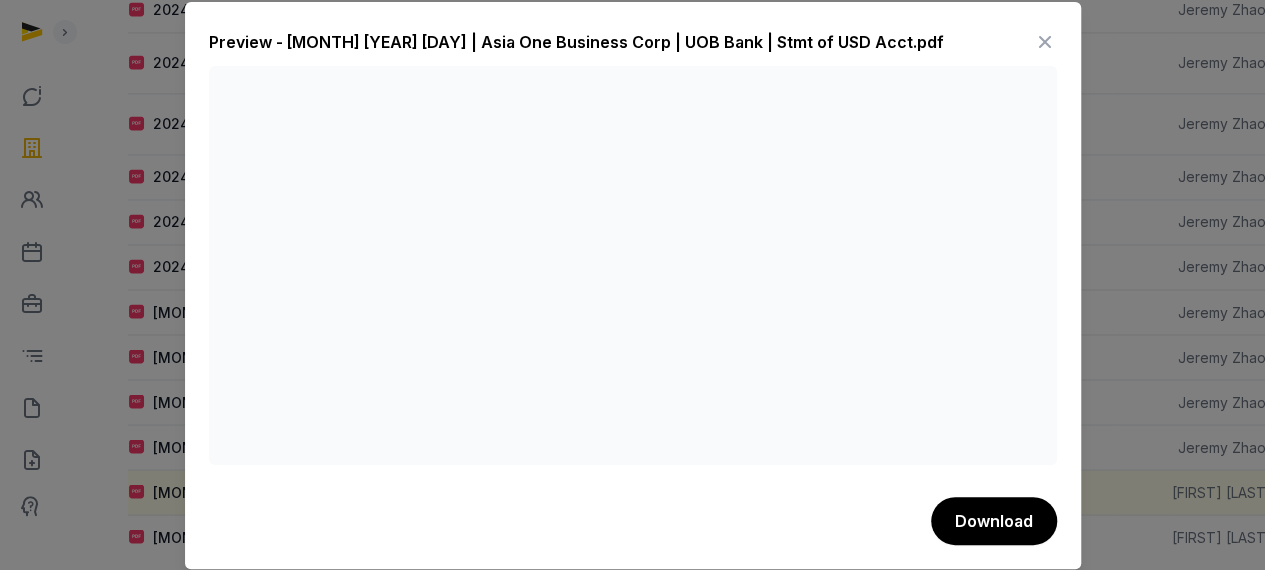 click at bounding box center (1045, 42) 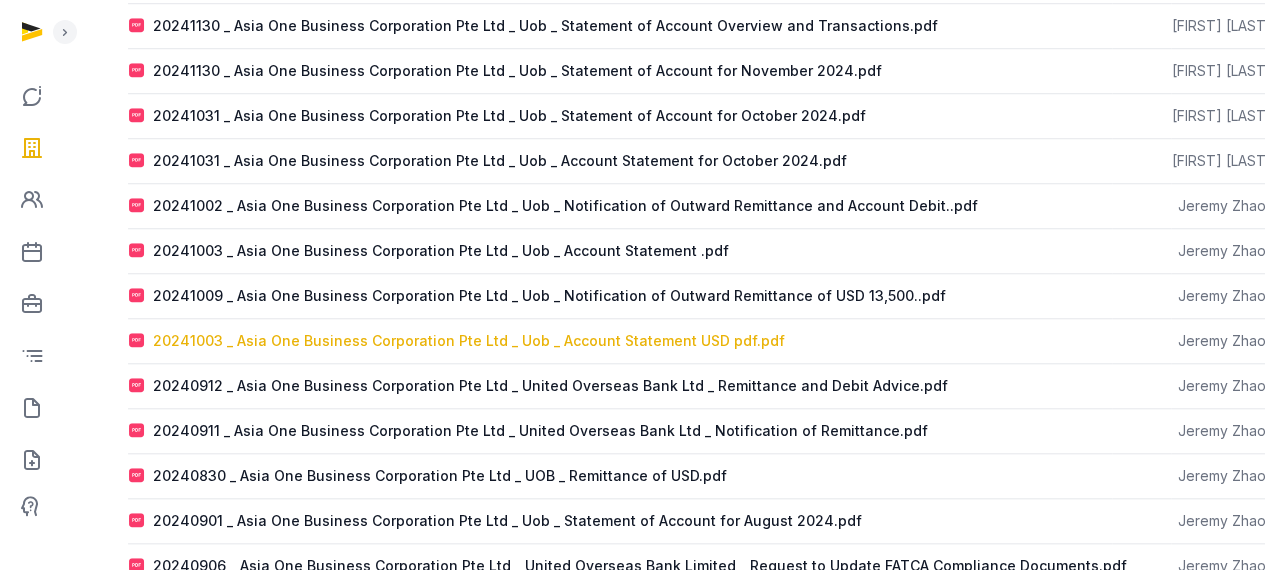 scroll, scrollTop: 782, scrollLeft: 0, axis: vertical 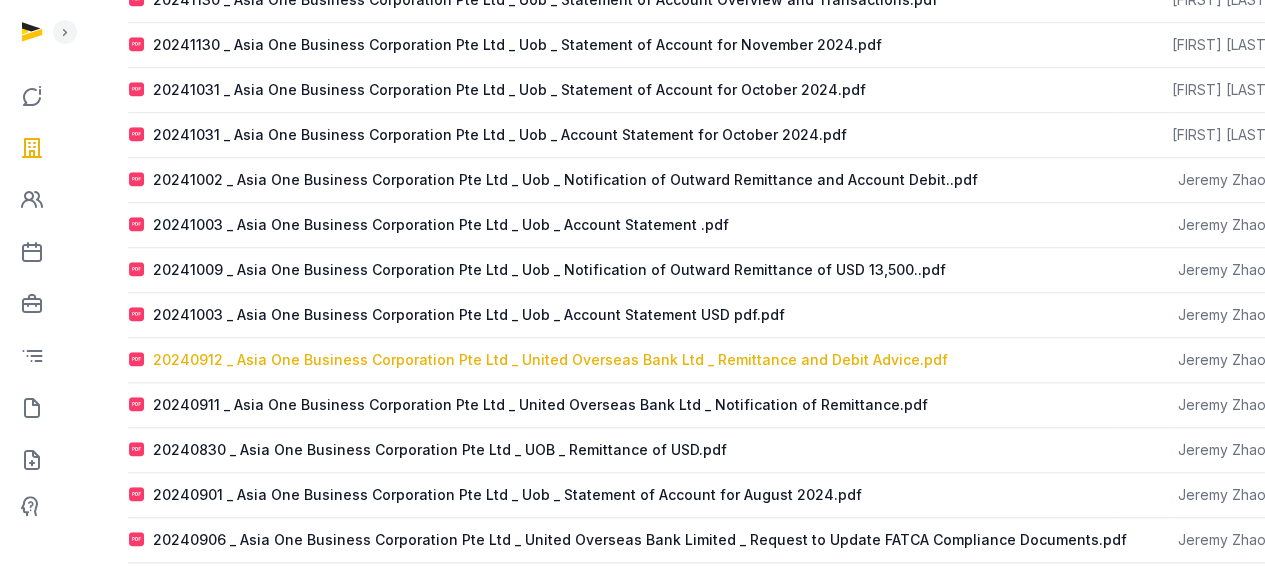 click on "20240912 _ Asia One Business Corporation Pte Ltd _ United Overseas Bank Ltd _ Remittance and Debit Advice.pdf" at bounding box center [550, 360] 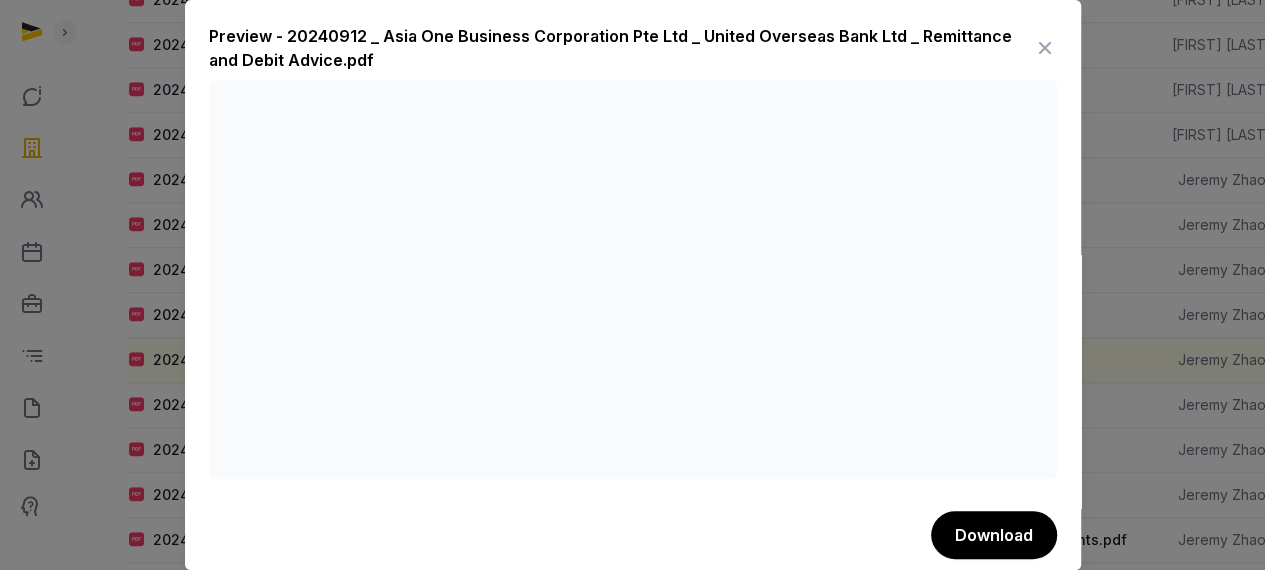 click at bounding box center (1045, 48) 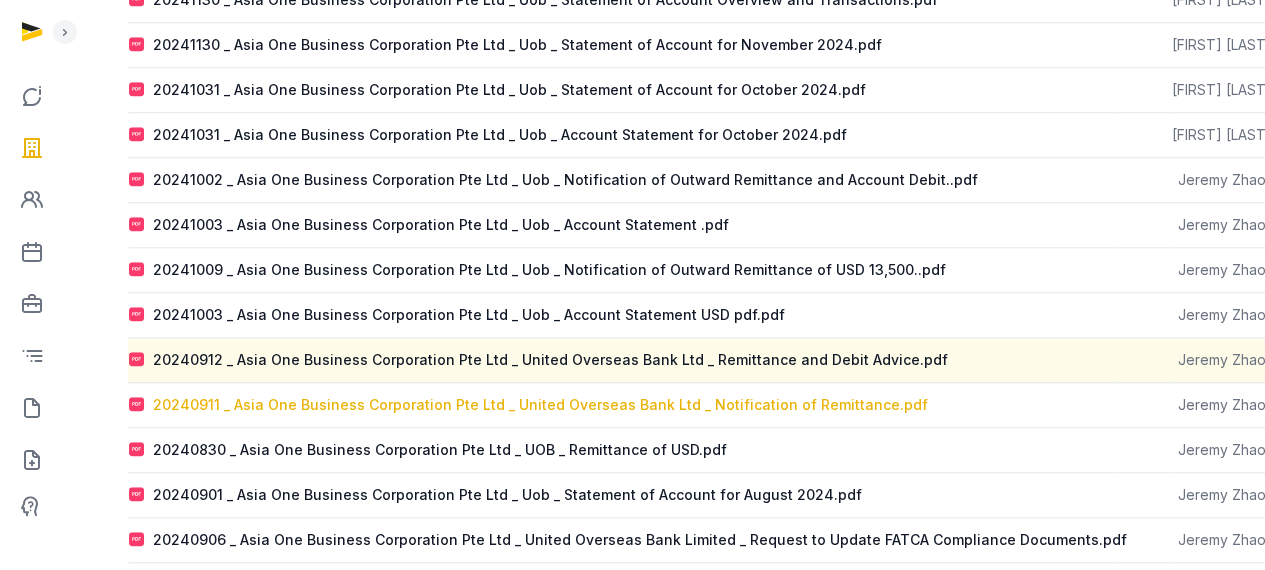 click on "20240911 _ Asia One Business Corporation Pte Ltd _ United Overseas Bank Ltd _ Notification of Remittance.pdf" at bounding box center [540, 405] 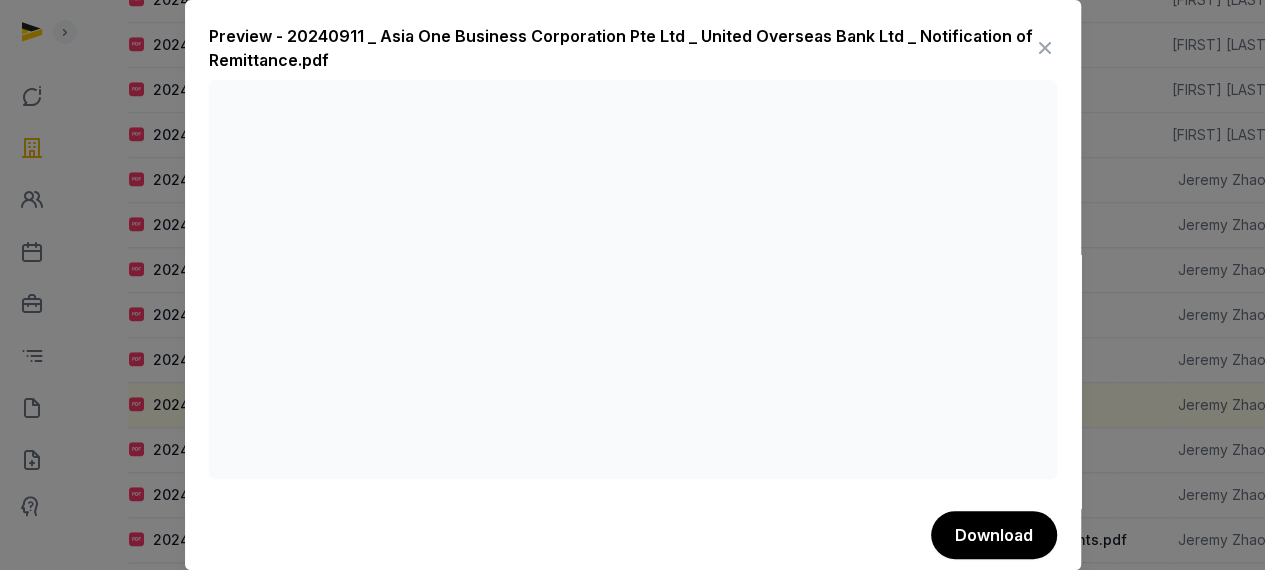 click at bounding box center (1045, 48) 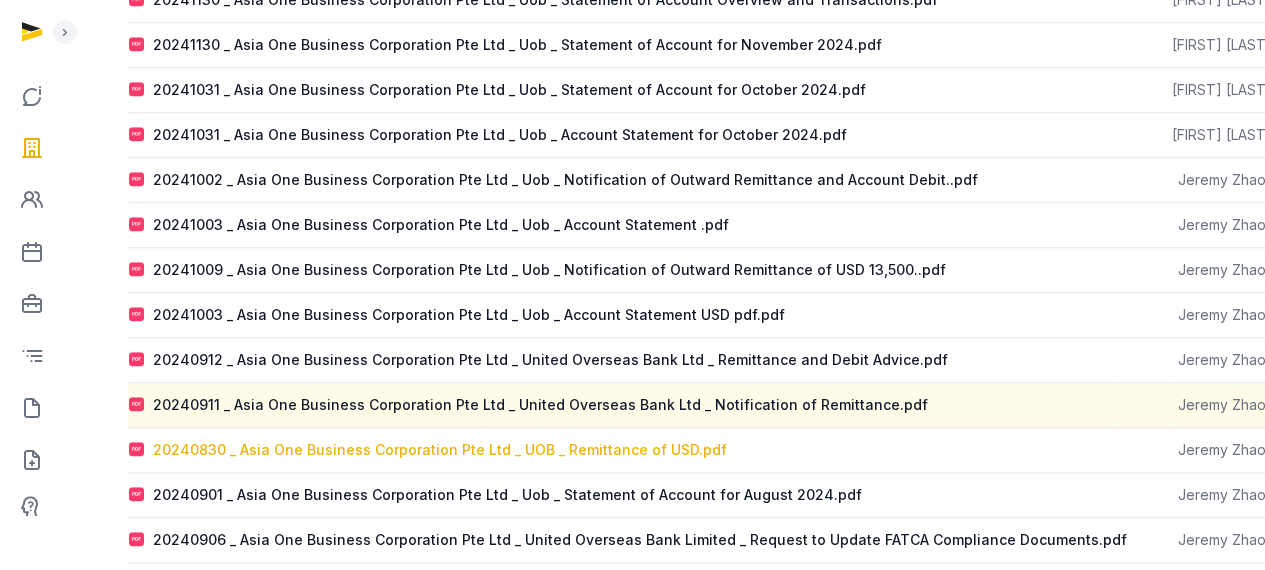 click on "20240830 _ Asia One Business Corporation Pte Ltd _ UOB _ Remittance of USD.pdf" at bounding box center [440, 450] 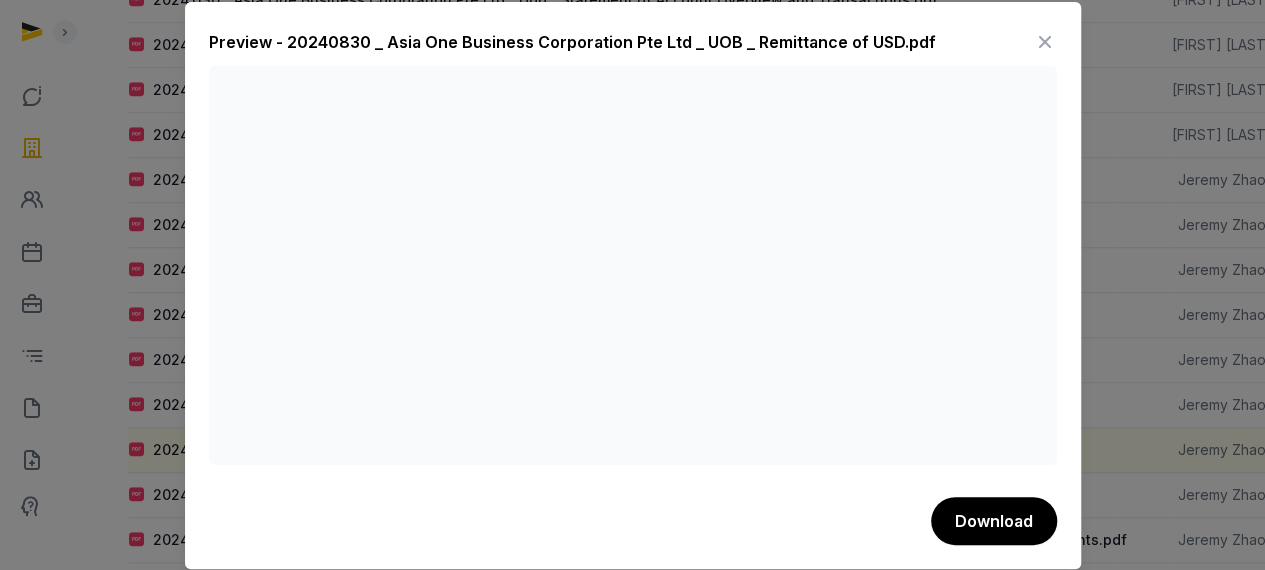 click at bounding box center [1045, 42] 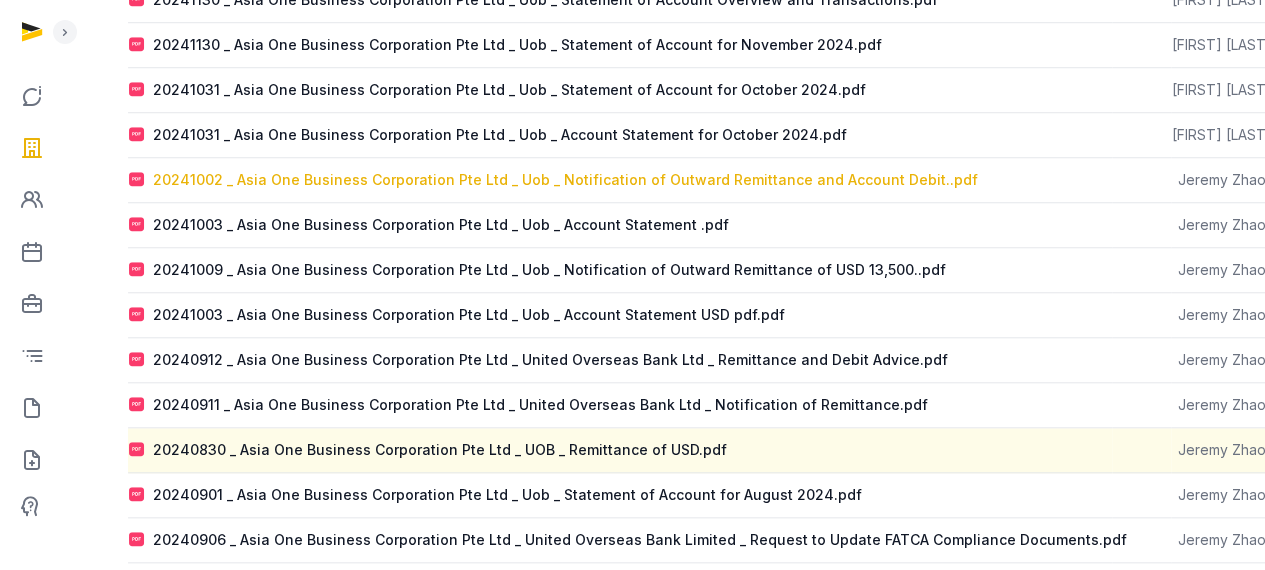 click on "20241002 _ Asia One Business Corporation Pte Ltd _ Uob _ Notification of Outward Remittance and Account Debit..pdf" at bounding box center (565, 180) 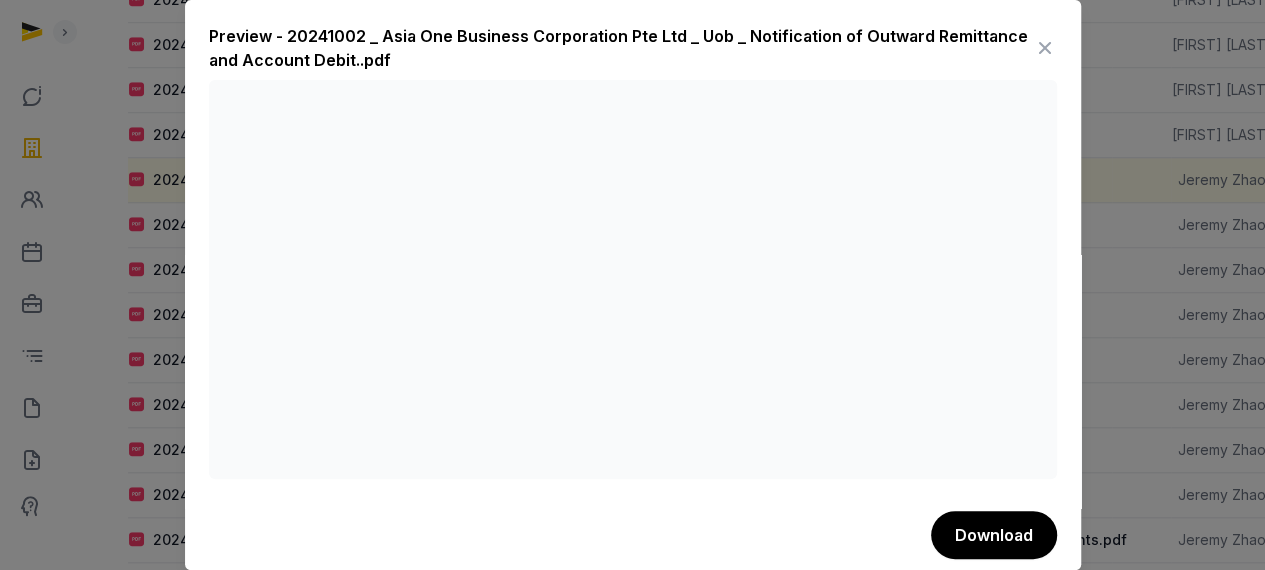 click at bounding box center [1045, 48] 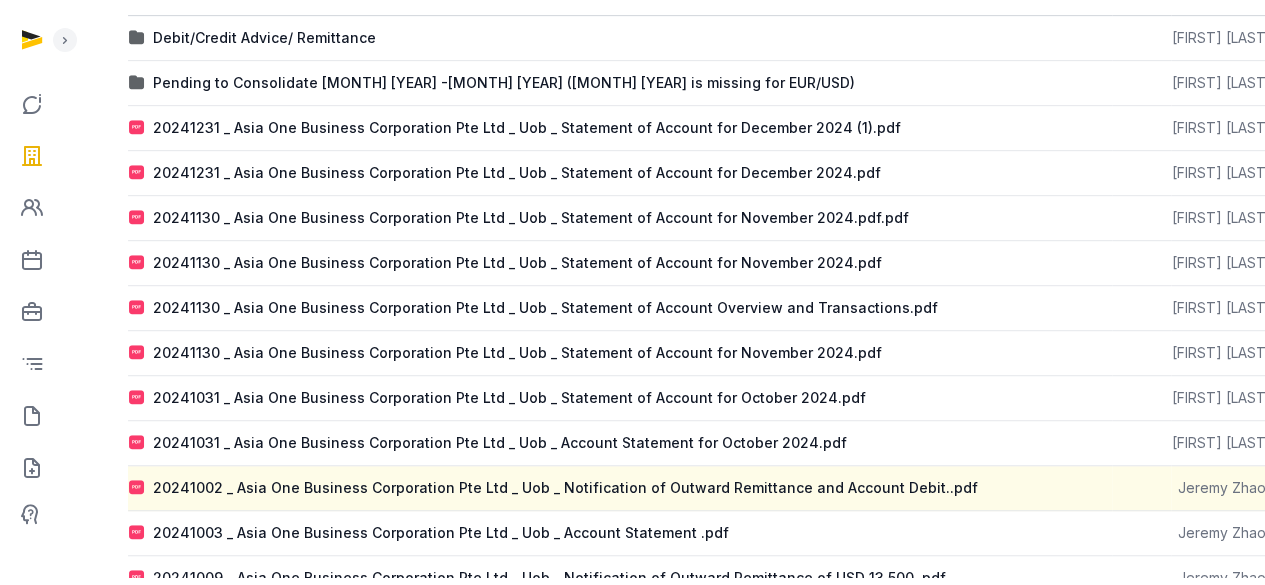 scroll, scrollTop: 0, scrollLeft: 0, axis: both 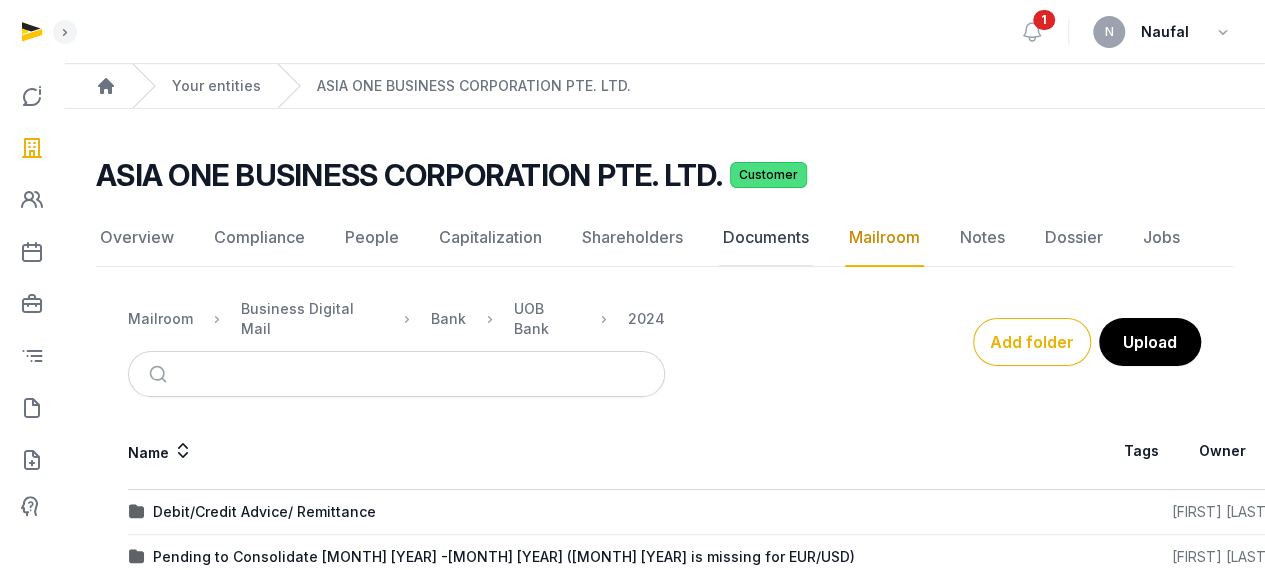 click on "Documents" 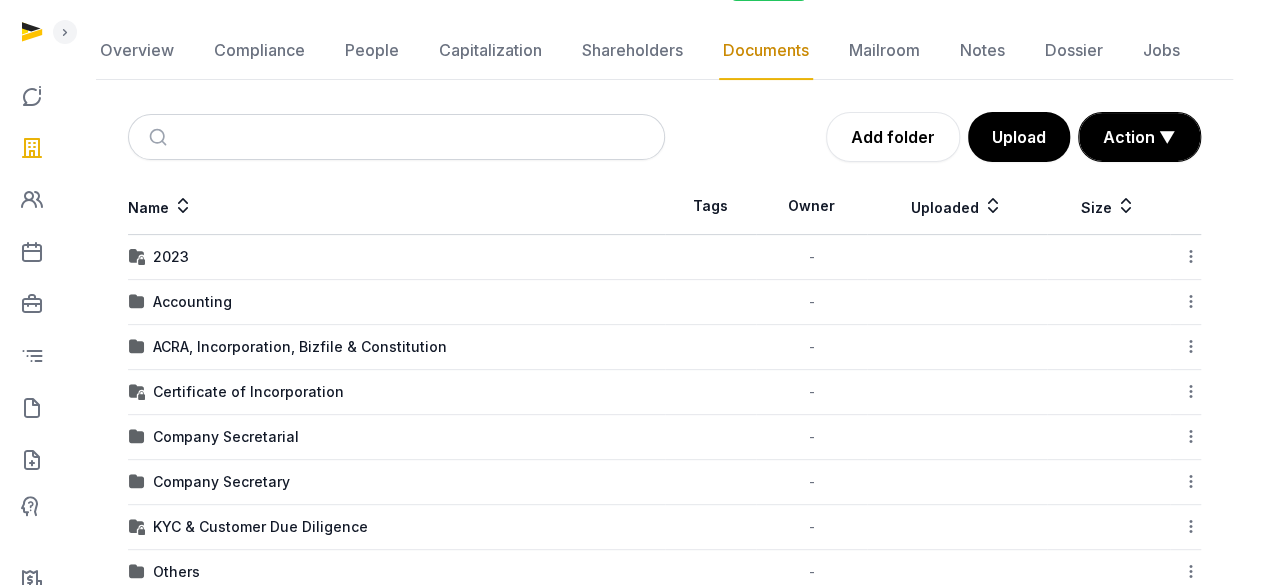 scroll, scrollTop: 186, scrollLeft: 0, axis: vertical 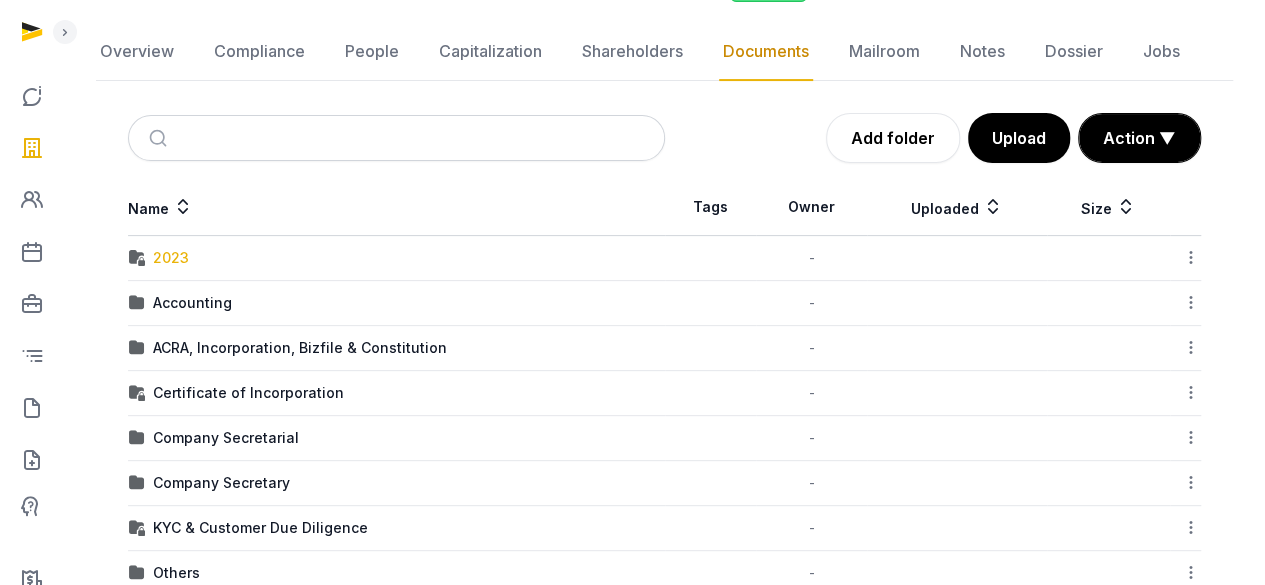 click on "2023" at bounding box center [171, 258] 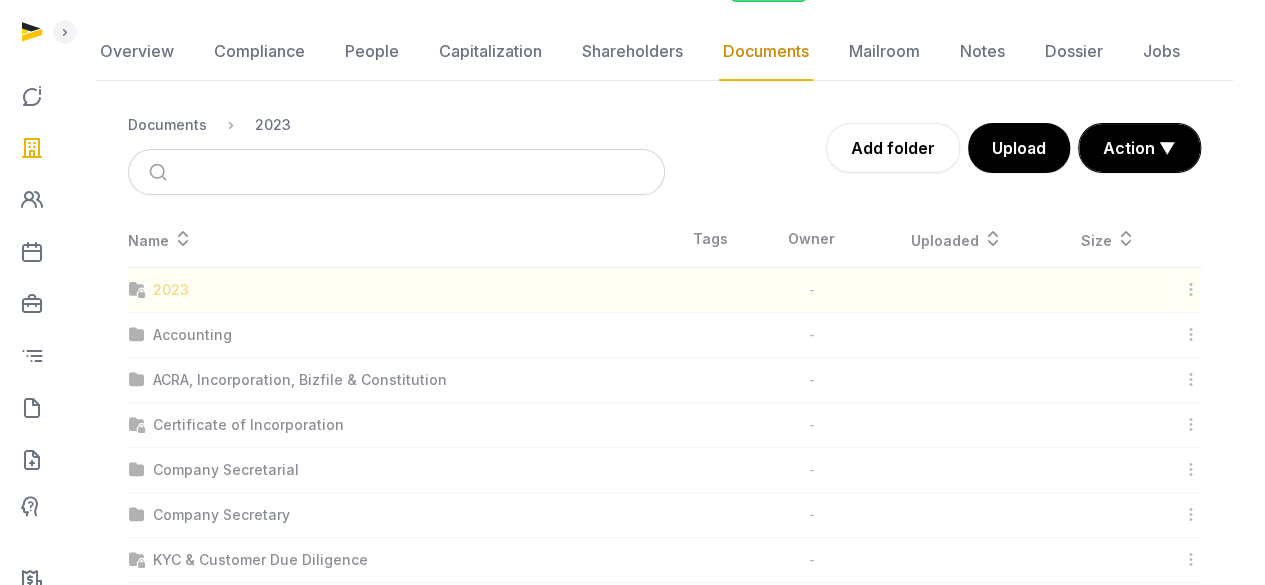 scroll, scrollTop: 85, scrollLeft: 0, axis: vertical 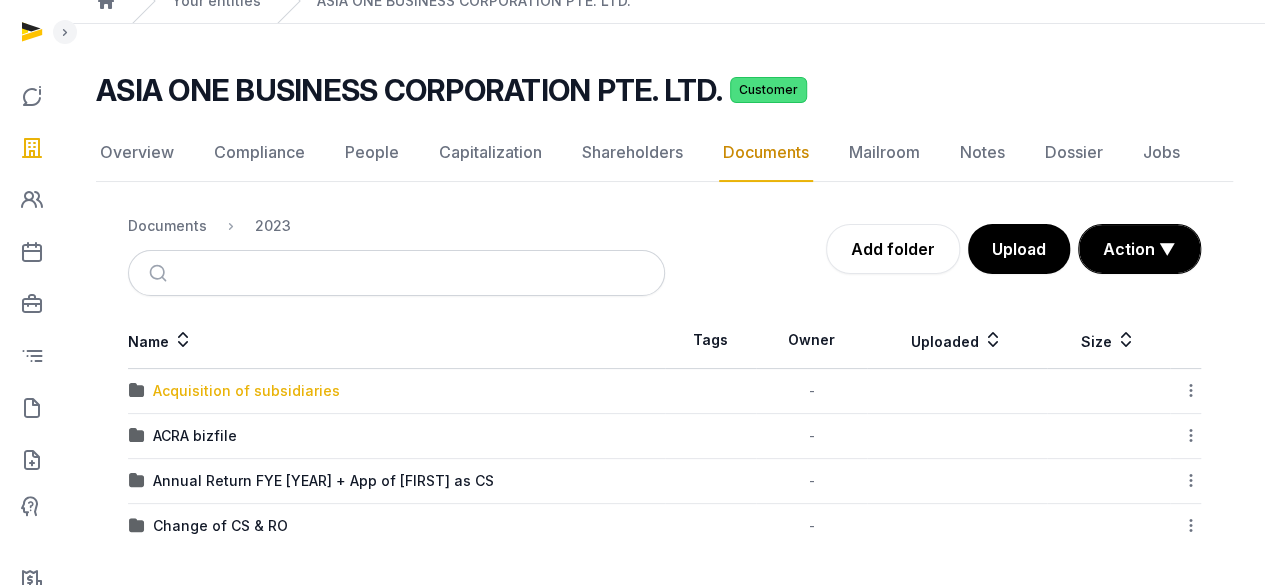 click on "Acquisition of subsidiaries" at bounding box center [246, 391] 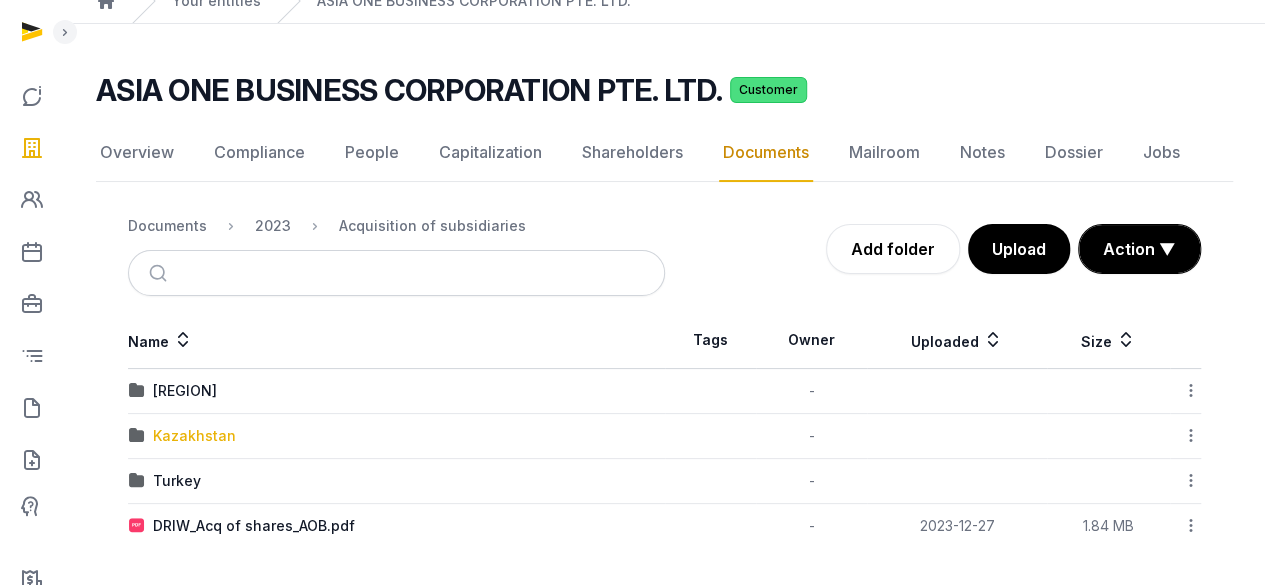 click on "Kazakhstan" at bounding box center (194, 436) 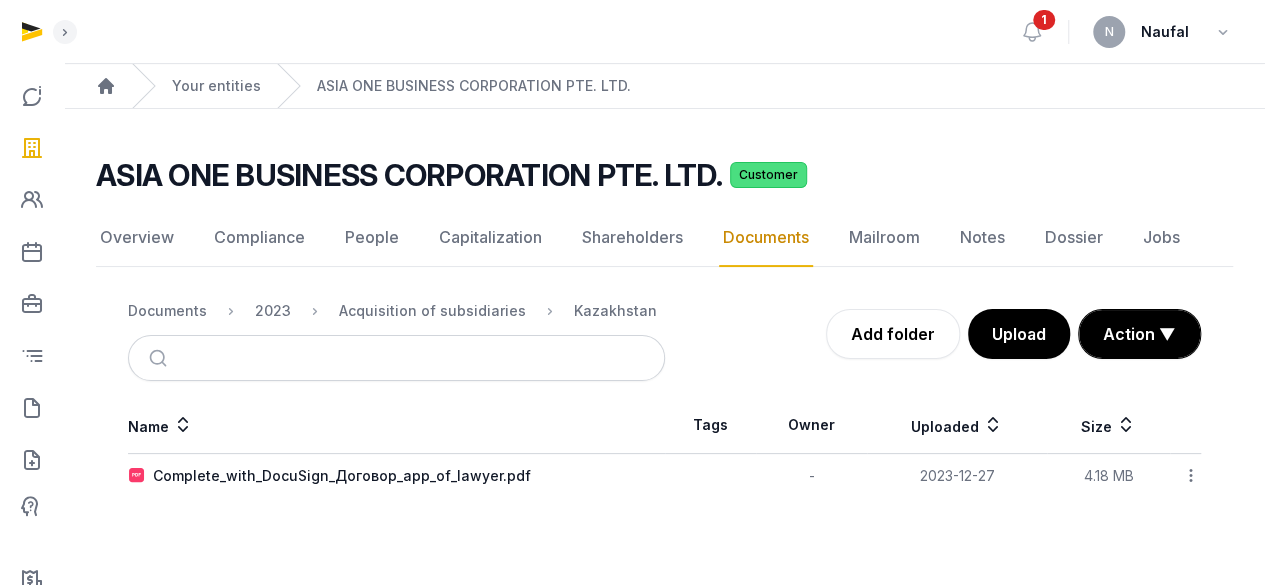 scroll, scrollTop: 0, scrollLeft: 0, axis: both 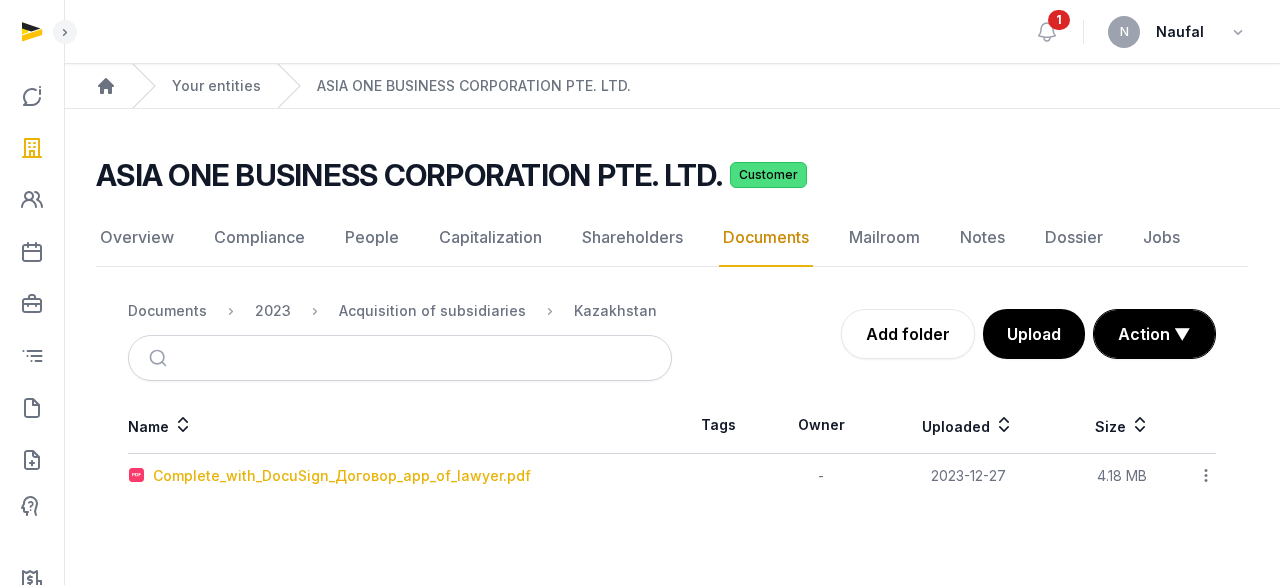 click on "Complete_with_DocuSign_Договор_app_of_lawyer.pdf" at bounding box center (342, 476) 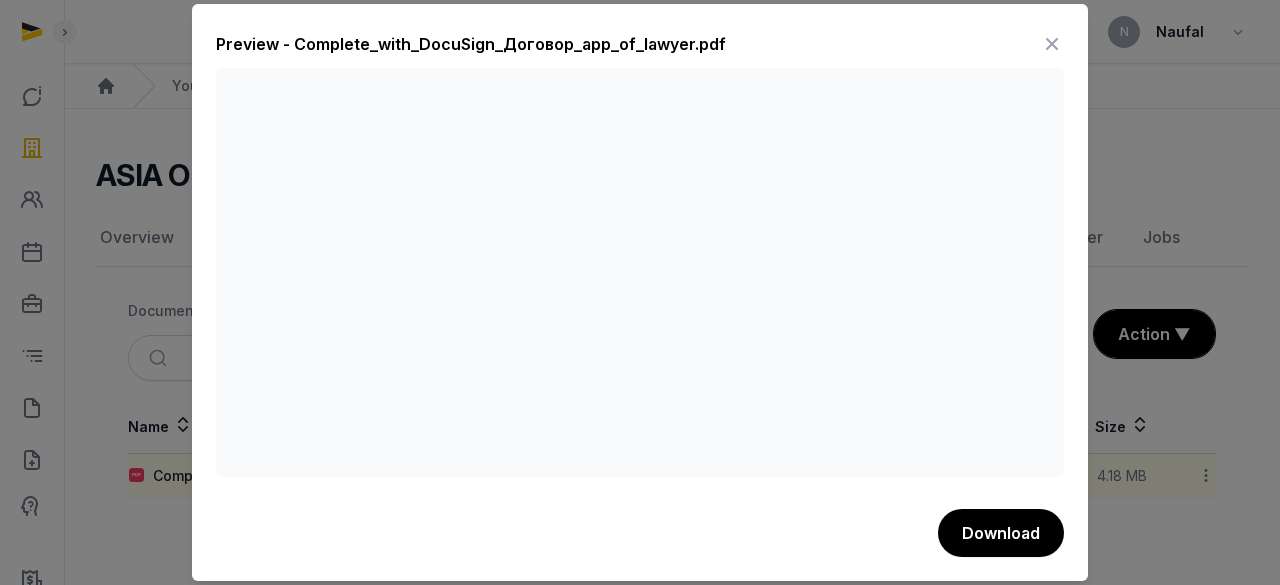 click at bounding box center [1052, 44] 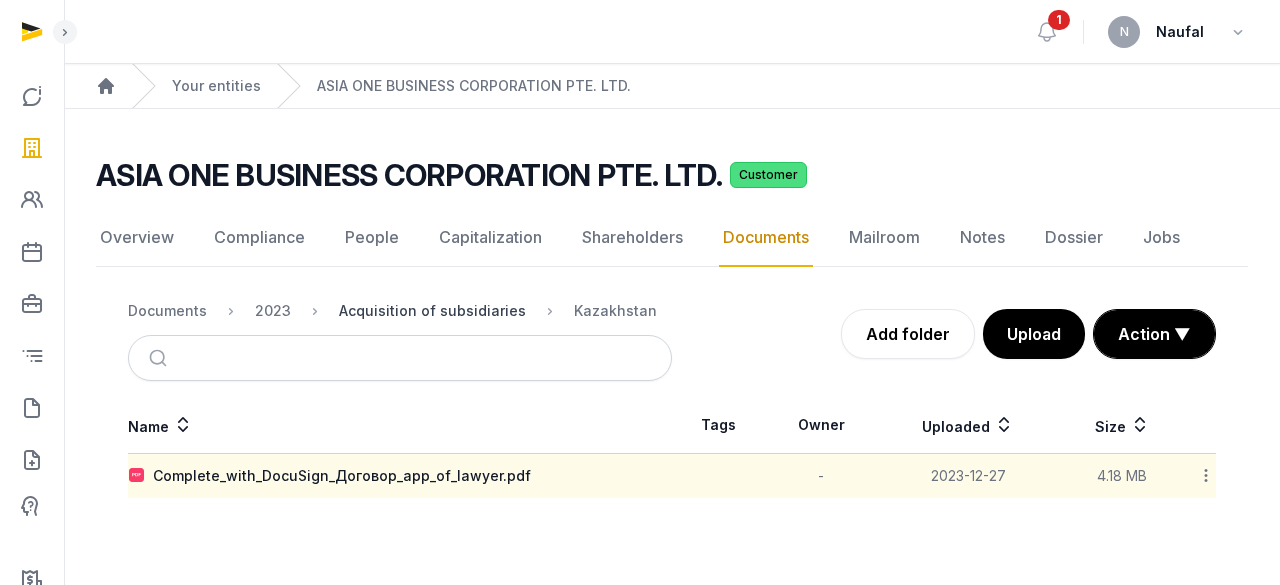 click on "Acquisition of subsidiaries" at bounding box center [432, 311] 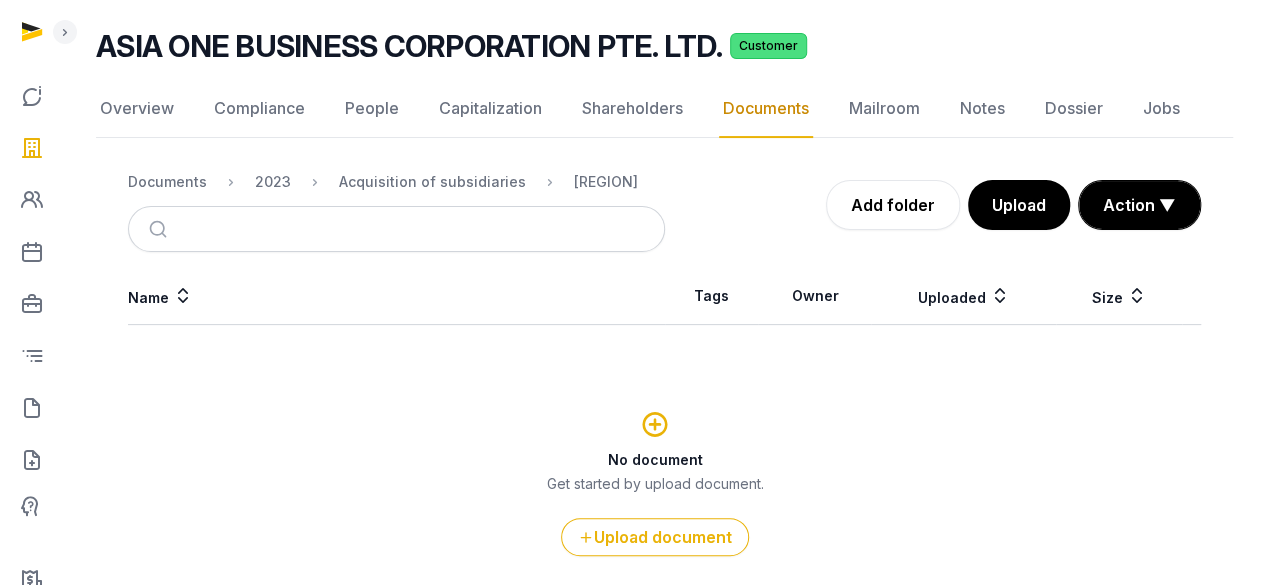 scroll, scrollTop: 18, scrollLeft: 0, axis: vertical 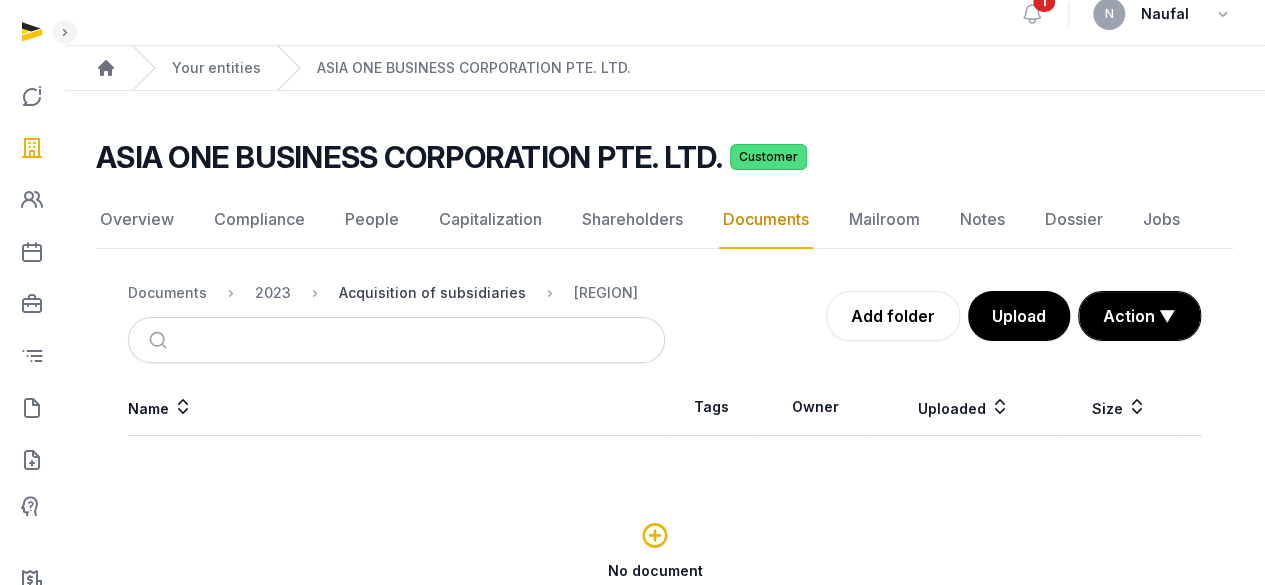 click on "Acquisition of subsidiaries" at bounding box center (432, 293) 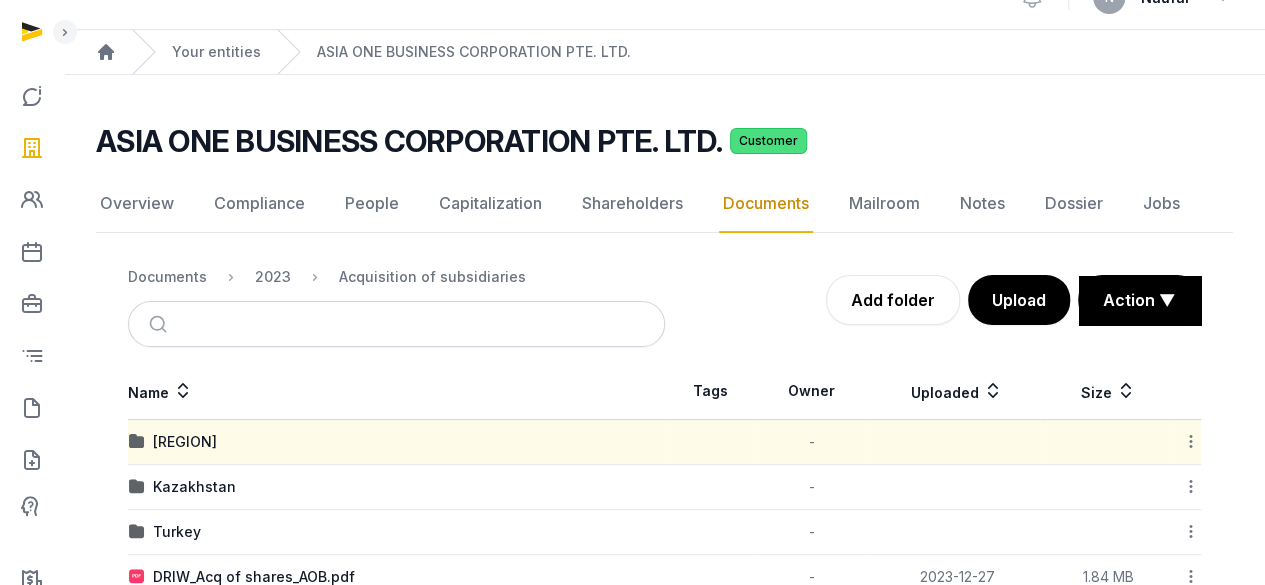 scroll, scrollTop: 85, scrollLeft: 0, axis: vertical 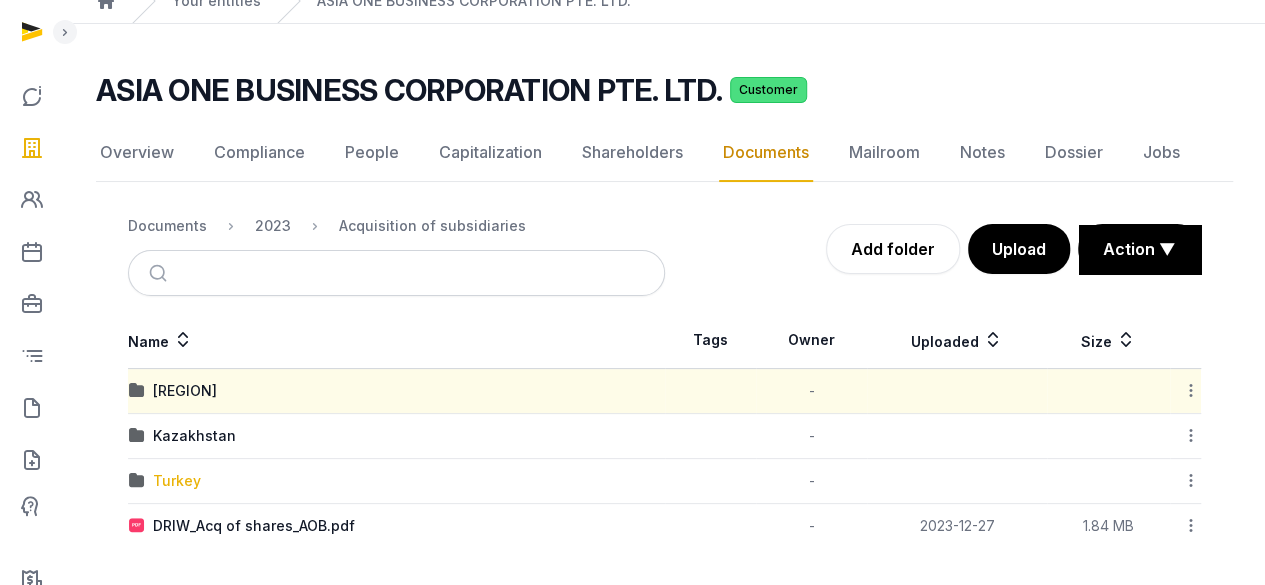 click on "Turkey" at bounding box center [177, 481] 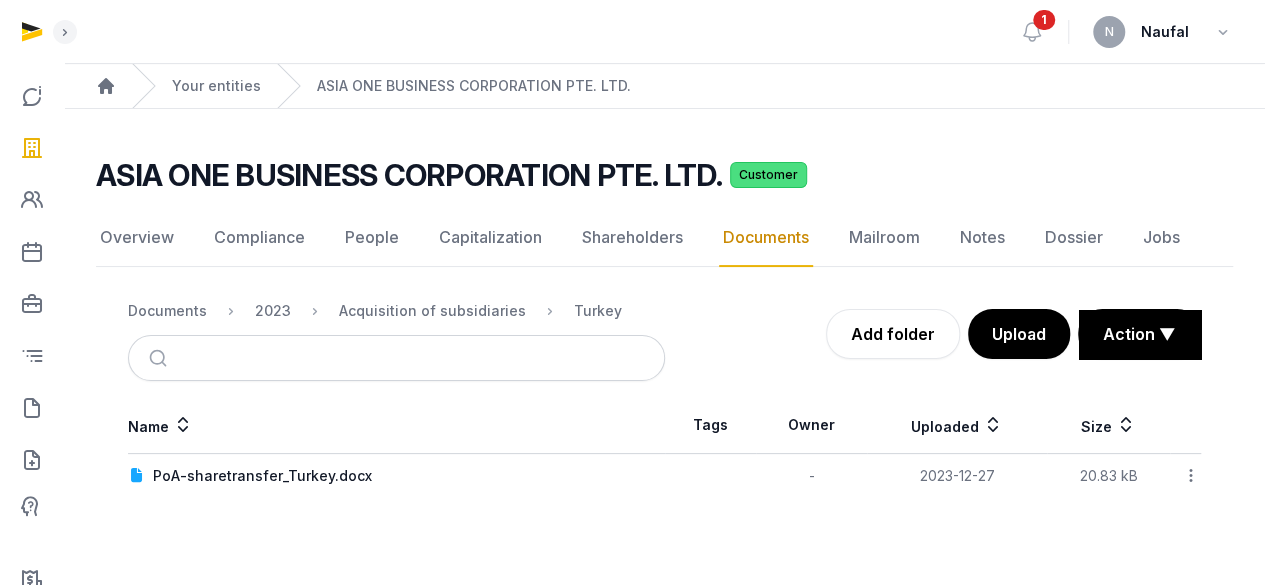 scroll, scrollTop: 0, scrollLeft: 0, axis: both 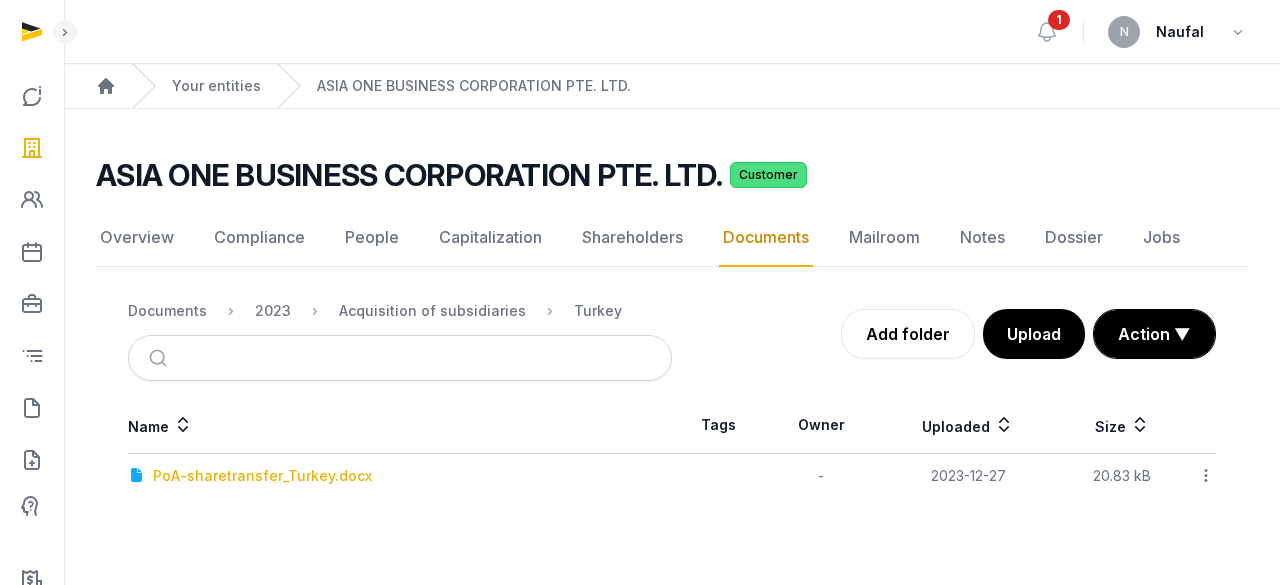 click on "PoA-sharetransfer_Turkey.docx" at bounding box center (262, 476) 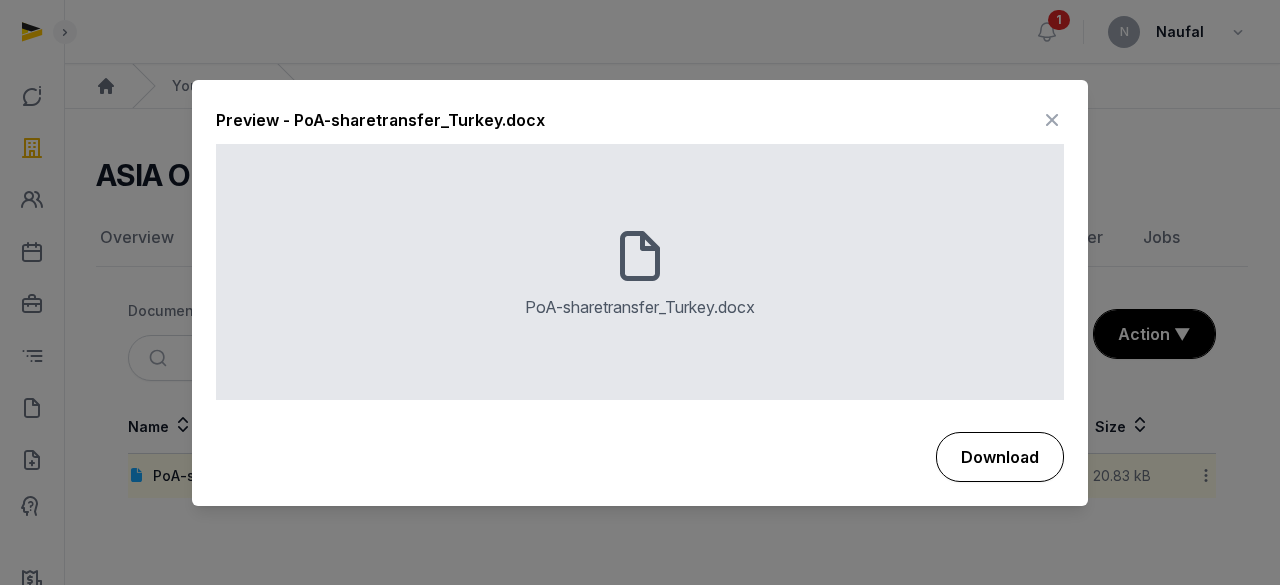 click on "Download" at bounding box center (1000, 457) 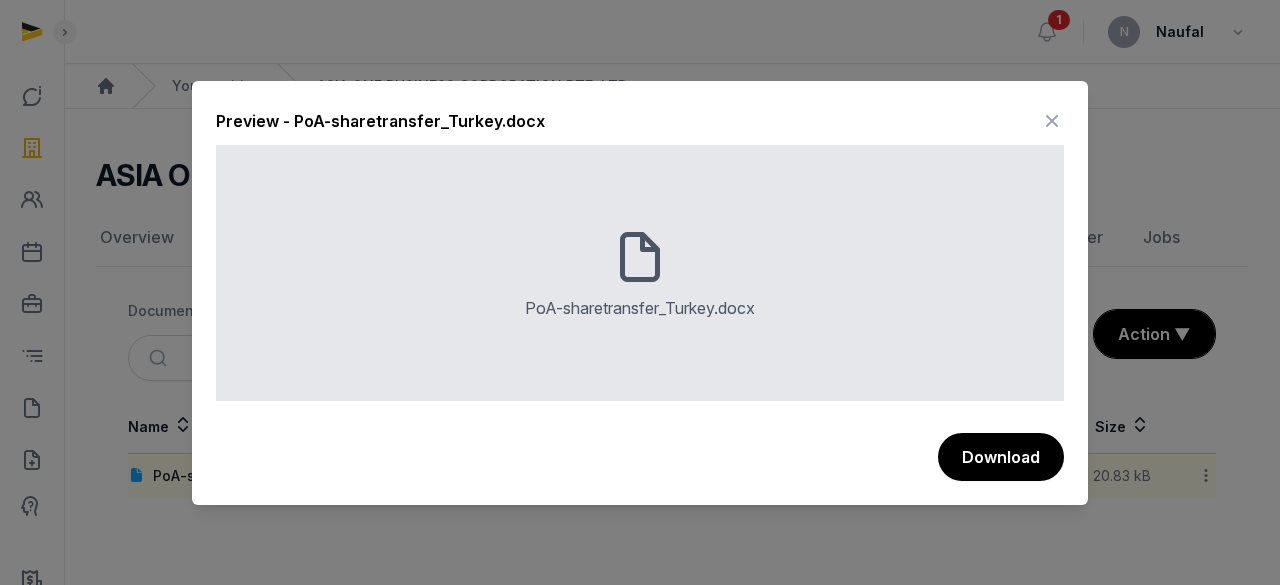 click at bounding box center [1052, 121] 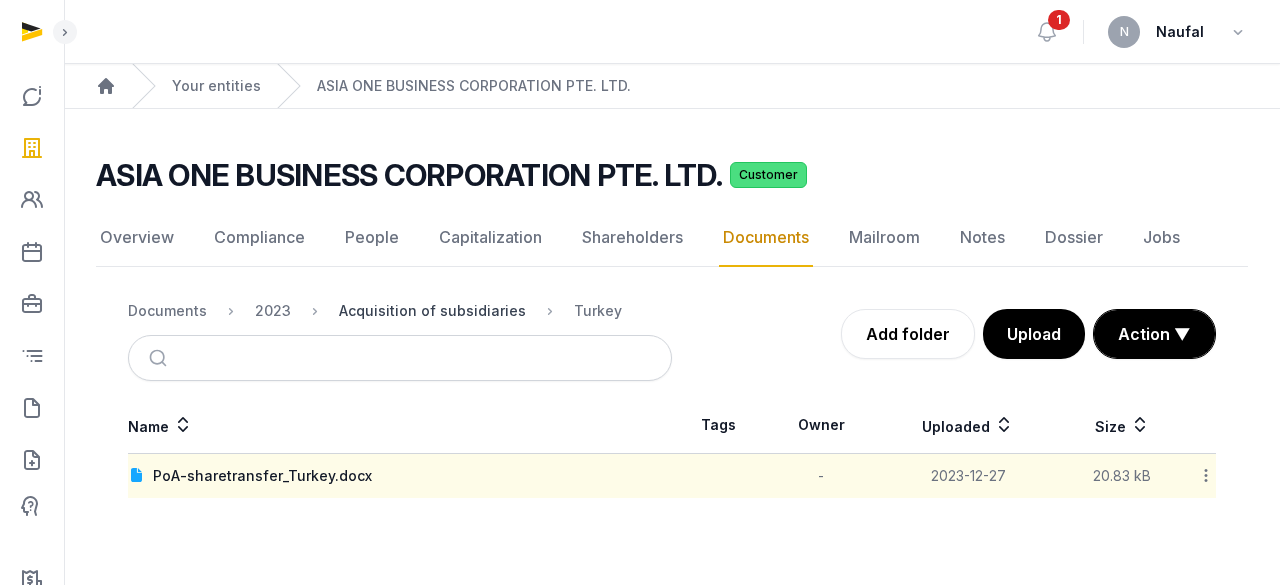 click on "Acquisition of subsidiaries" at bounding box center [432, 311] 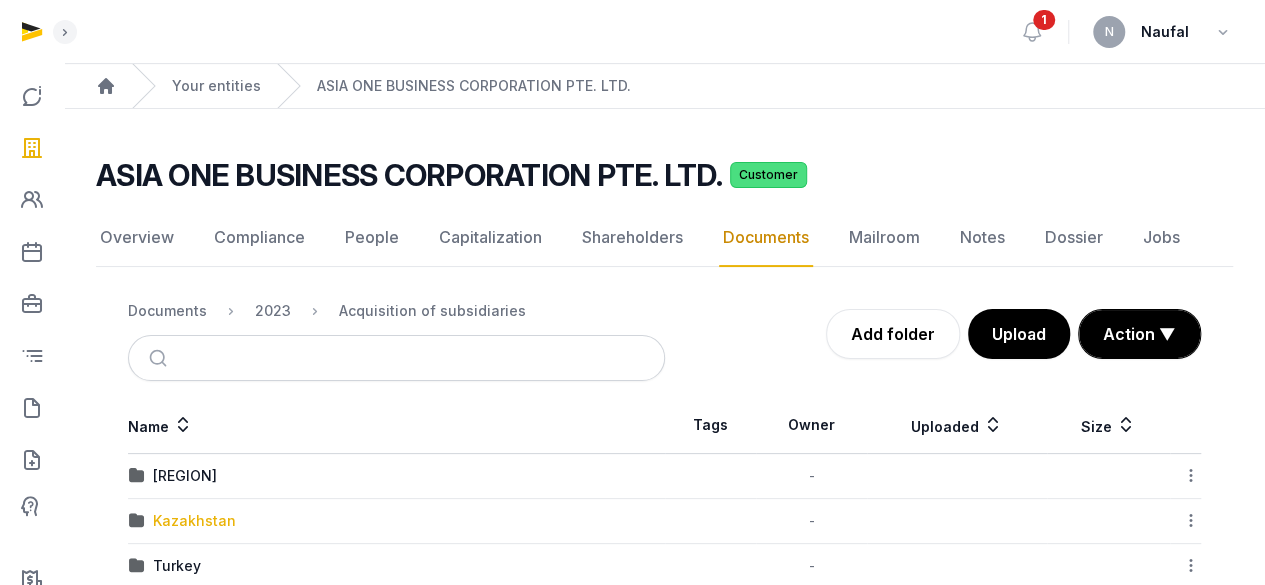 click on "Kazakhstan" at bounding box center (194, 521) 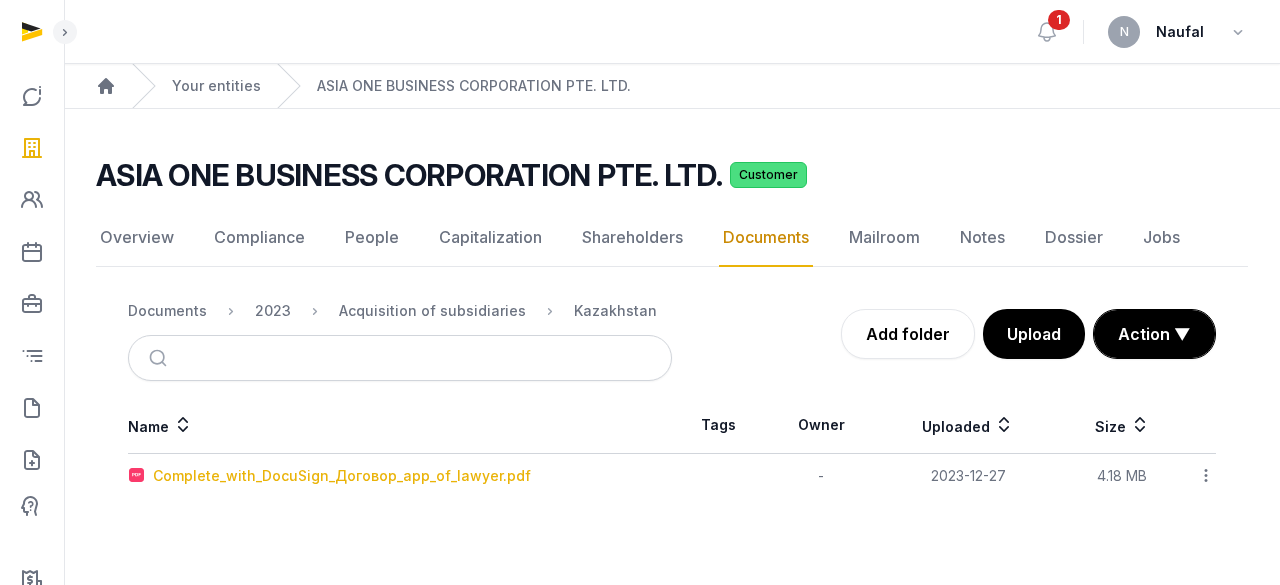 click on "Complete_with_DocuSign_Договор_app_of_lawyer.pdf" at bounding box center (342, 476) 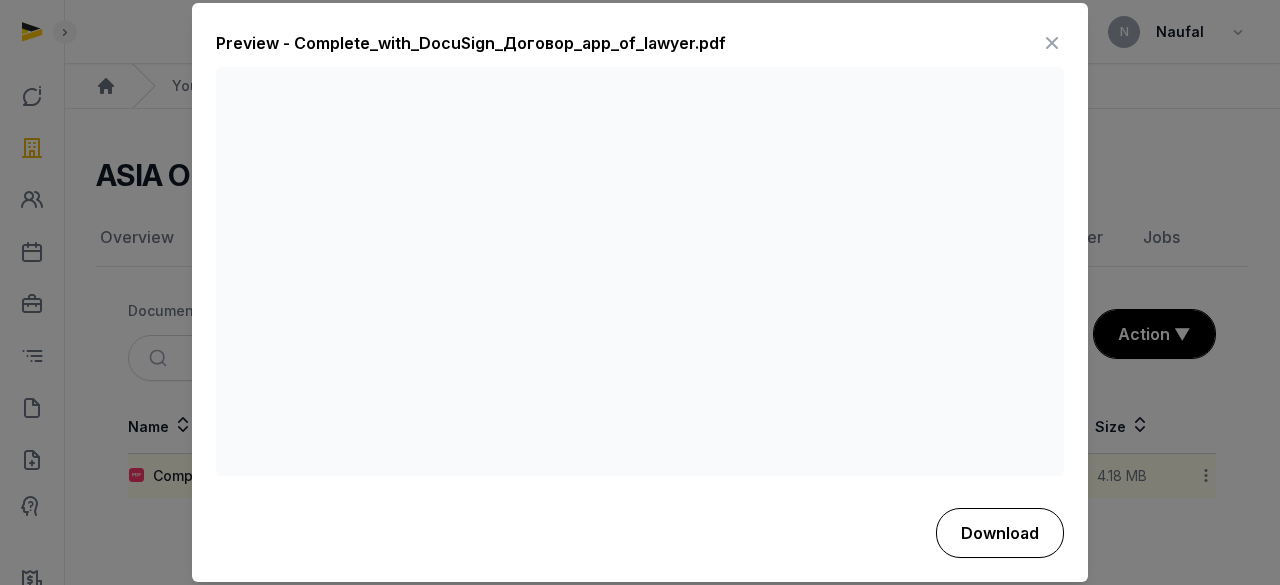 click on "Download" at bounding box center (1000, 533) 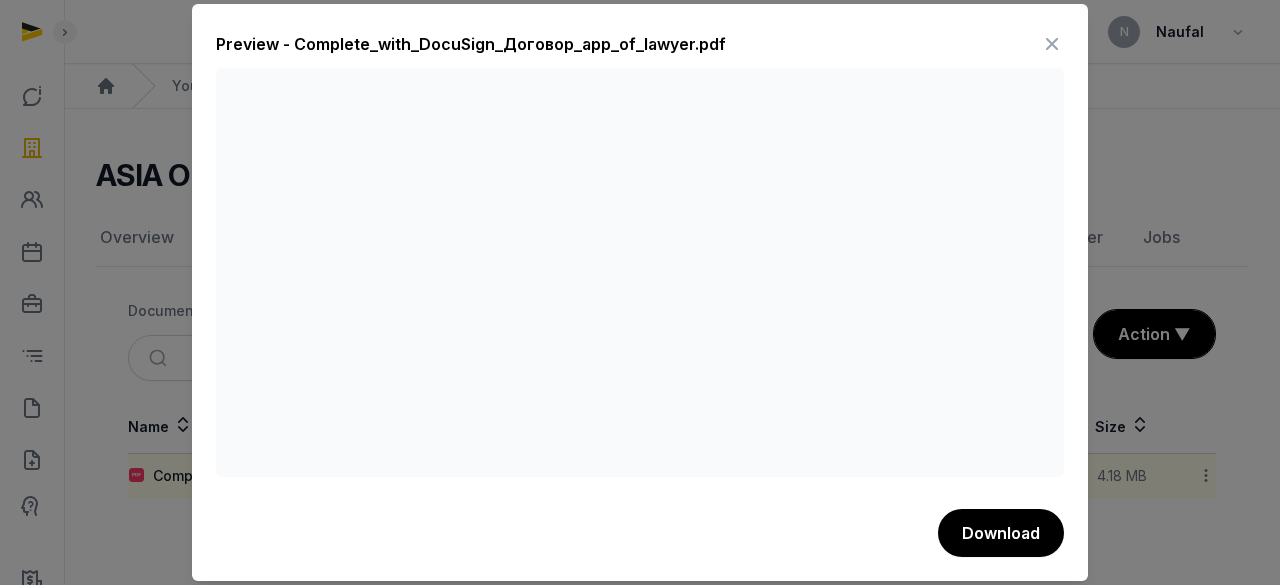 click at bounding box center [1052, 44] 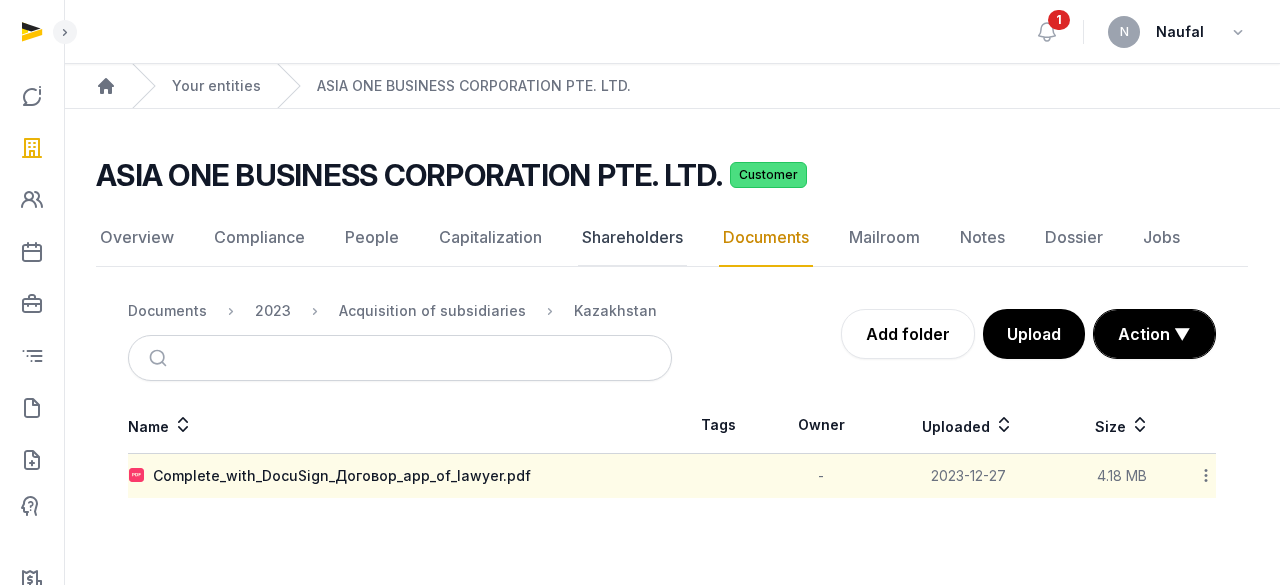 click on "Shareholders" 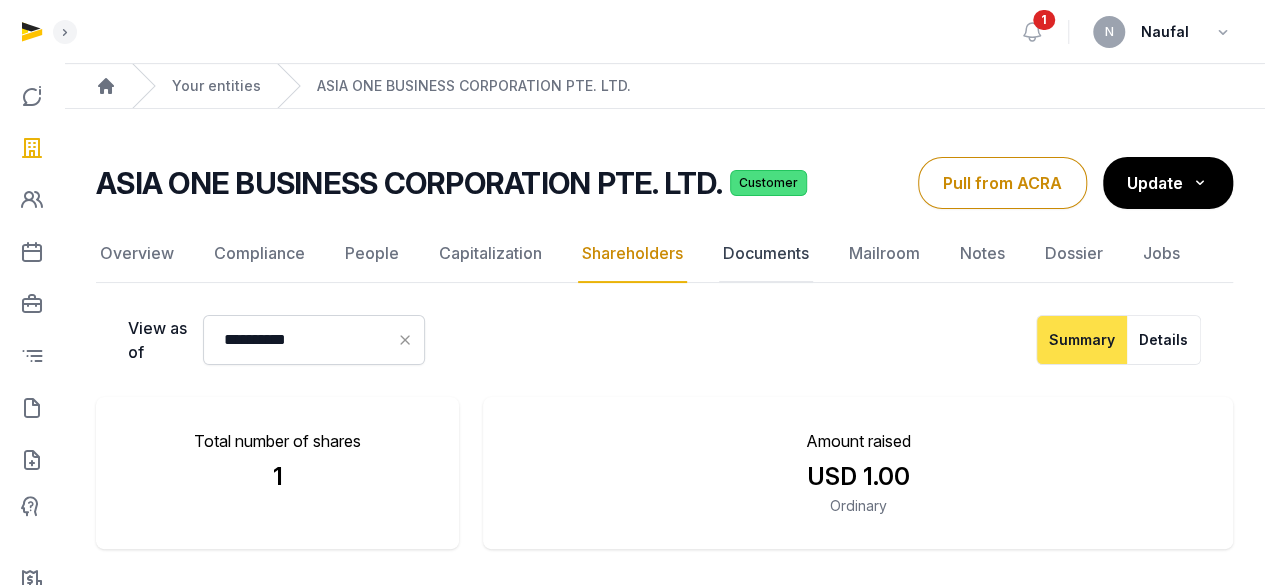 click on "Documents" 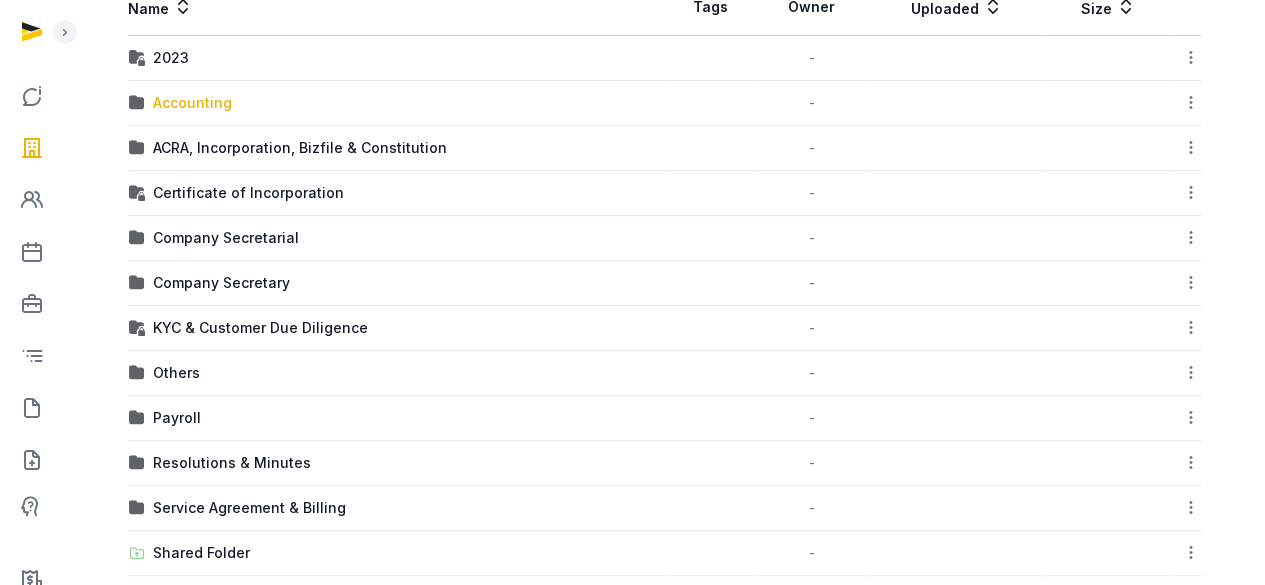click on "Accounting" at bounding box center (192, 103) 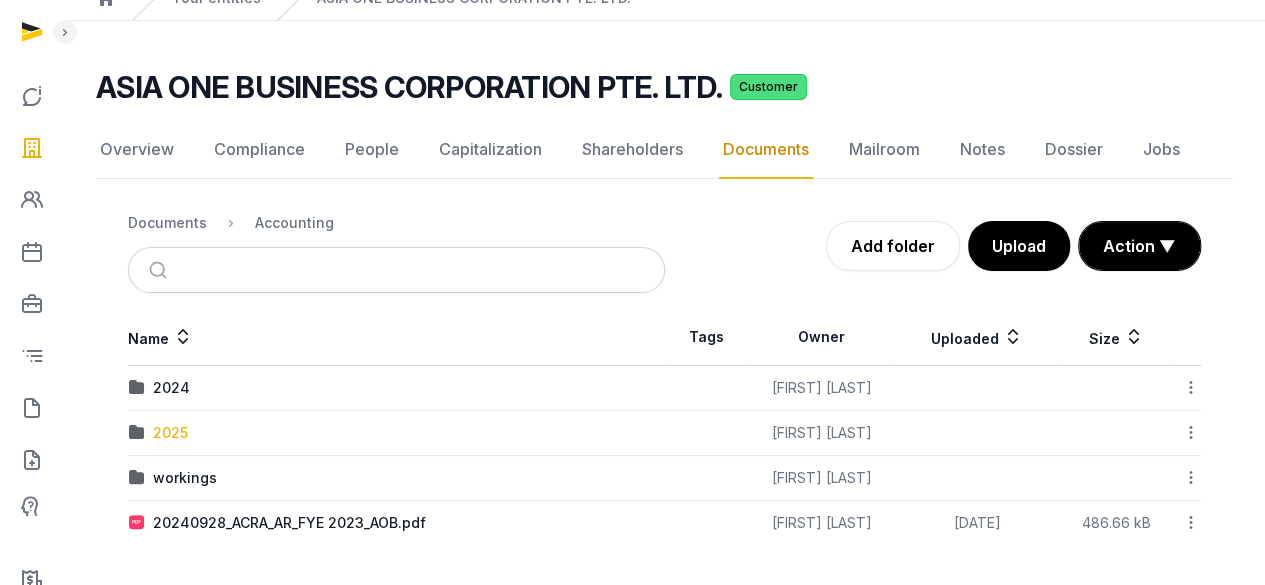 scroll, scrollTop: 85, scrollLeft: 0, axis: vertical 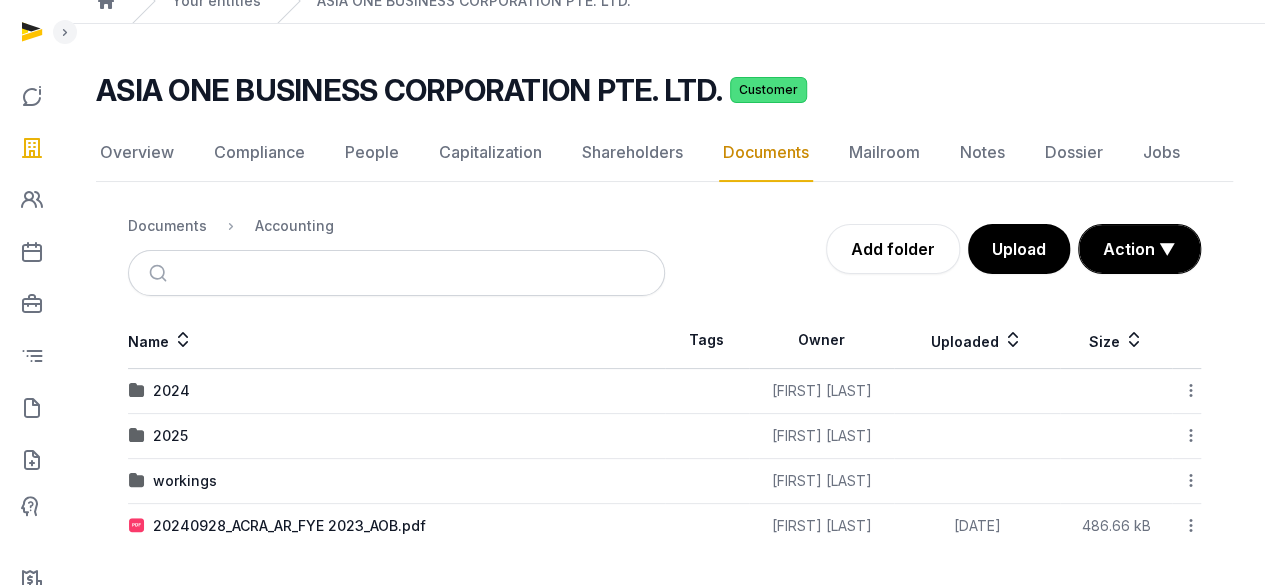 click on "2024" at bounding box center [396, 391] 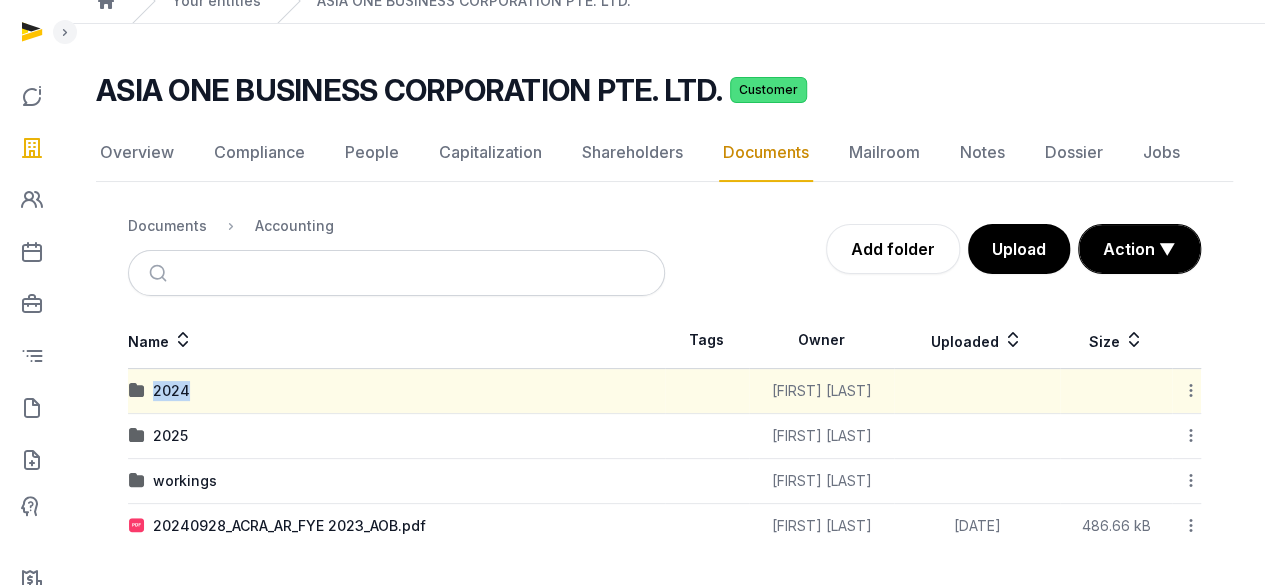 click on "2024" at bounding box center [396, 391] 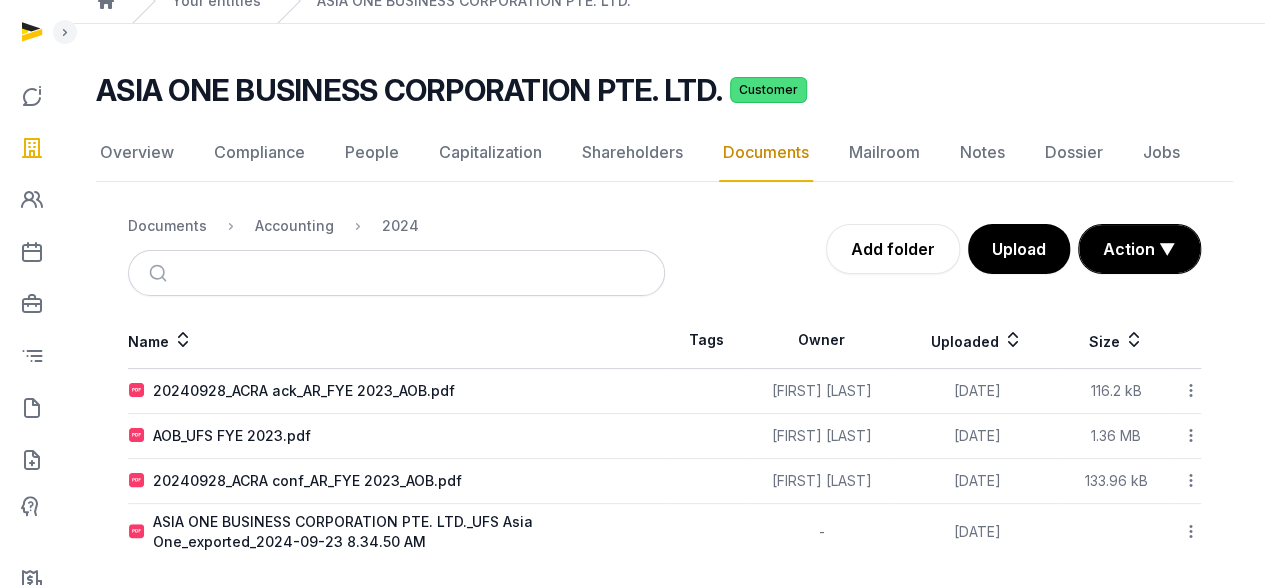 scroll, scrollTop: 97, scrollLeft: 0, axis: vertical 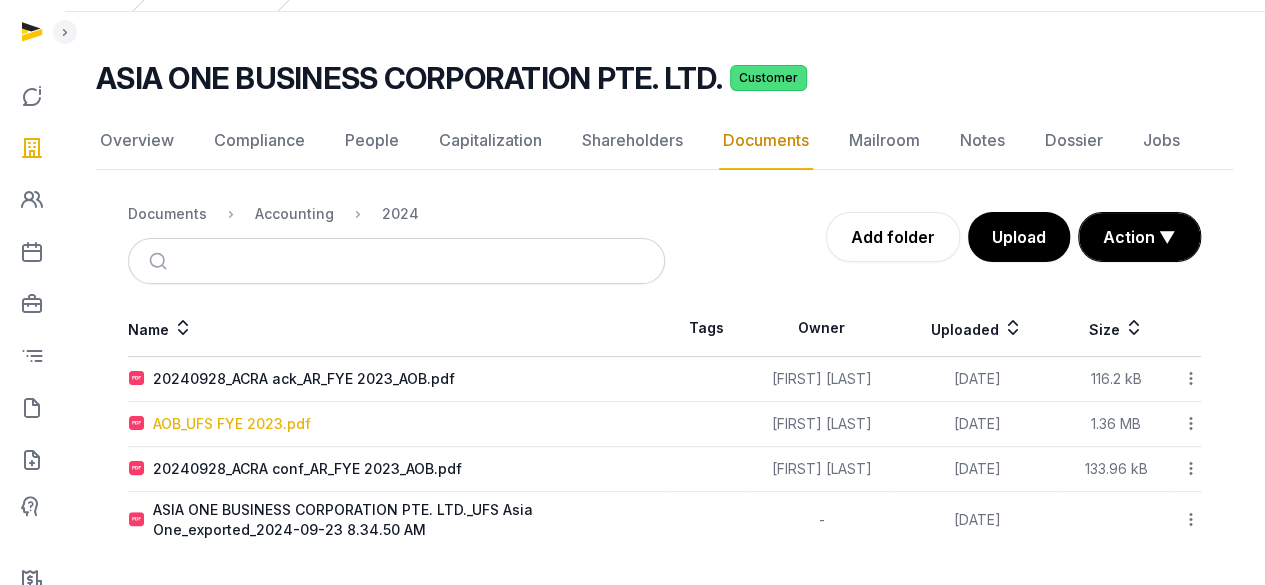 click on "AOB_UFS FYE 2023.pdf" at bounding box center [232, 424] 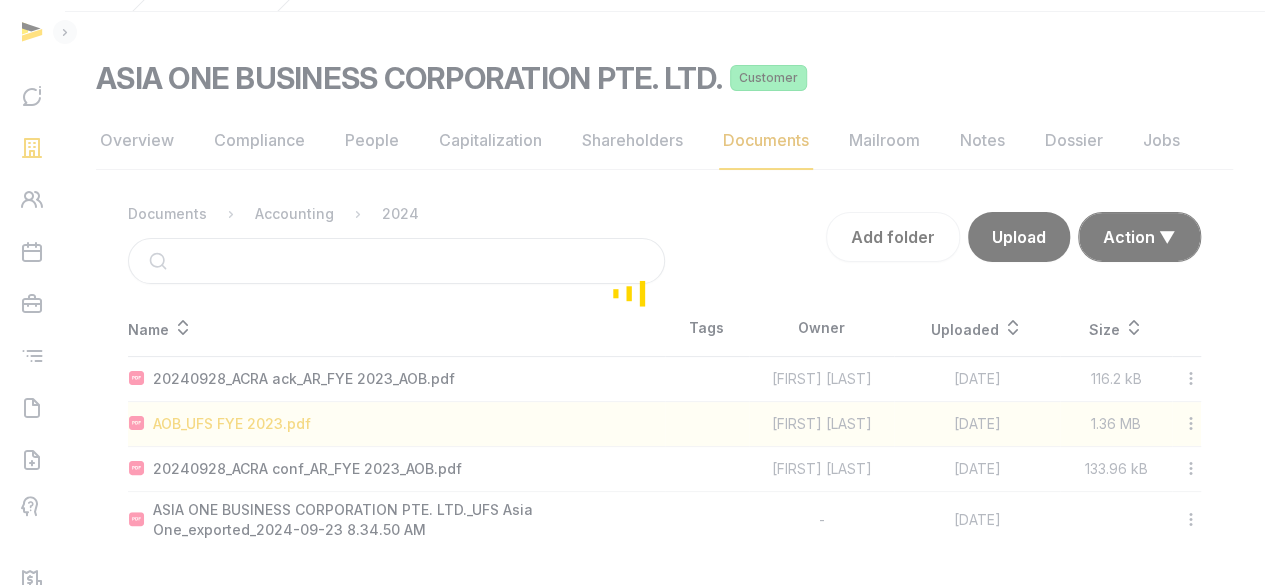 click at bounding box center (632, 292) 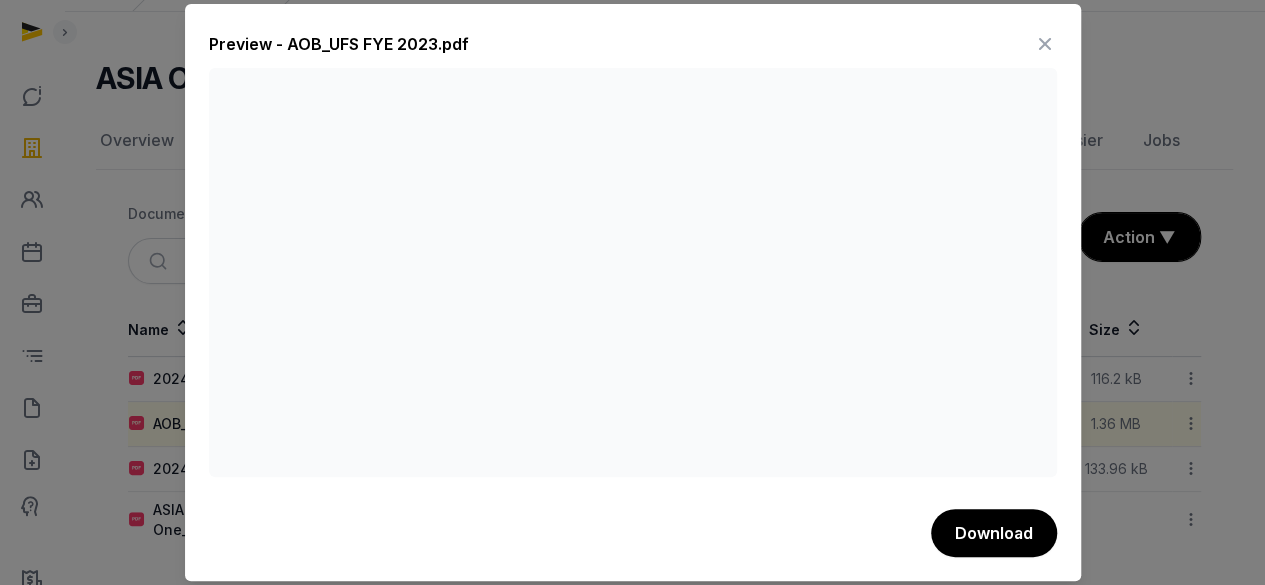 click at bounding box center [1045, 44] 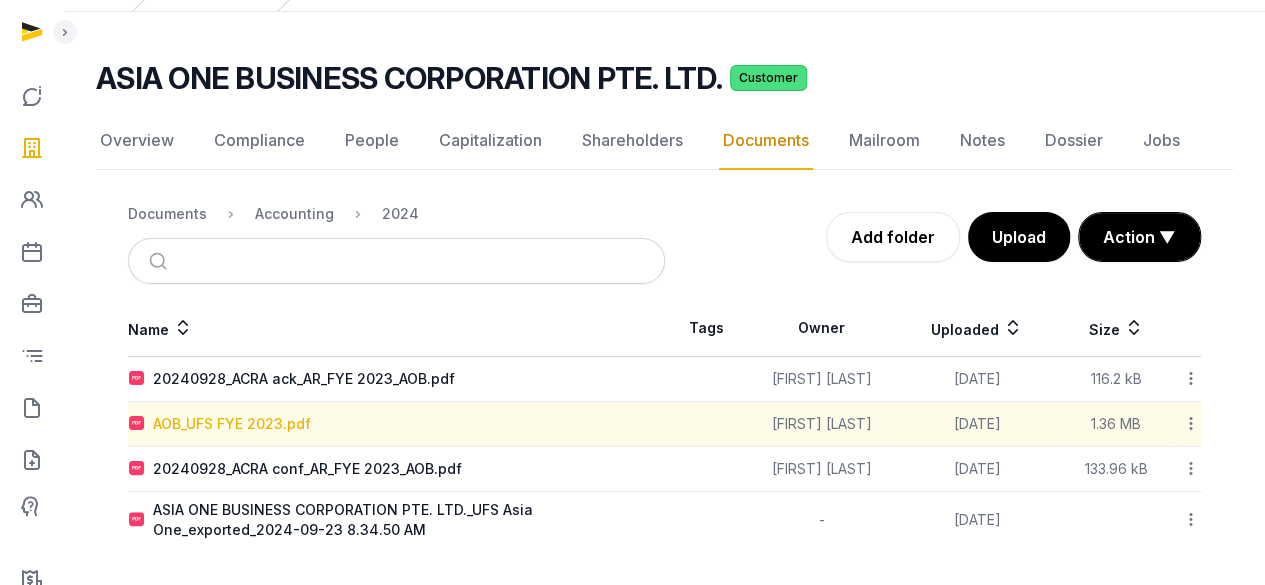 click on "AOB_UFS FYE 2023.pdf" at bounding box center [232, 424] 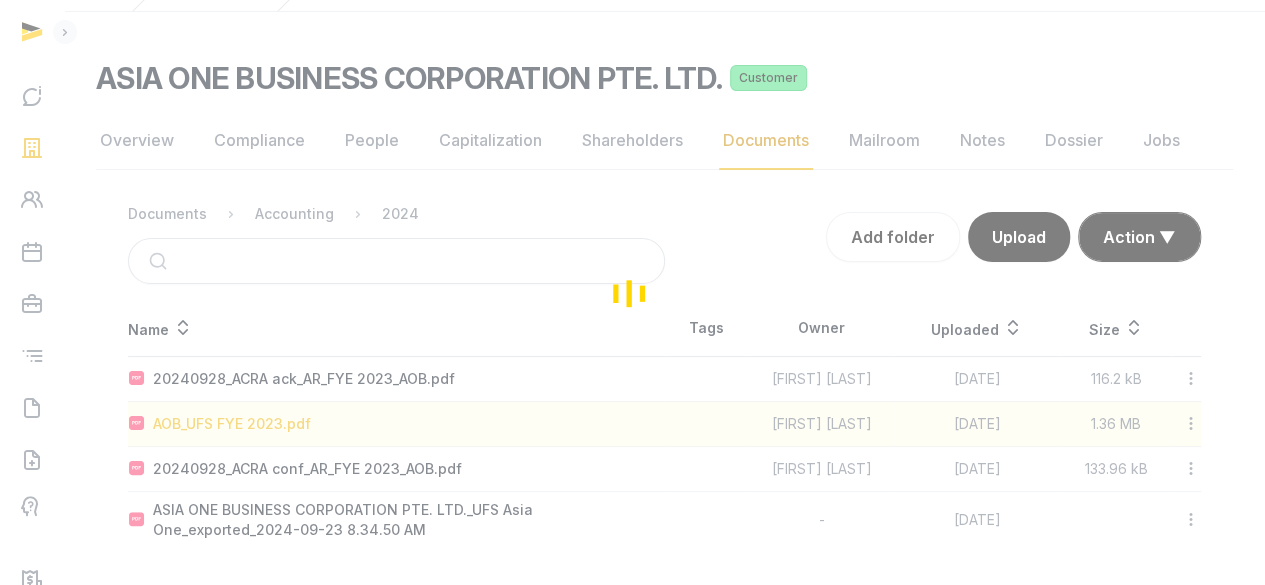 click at bounding box center (632, 292) 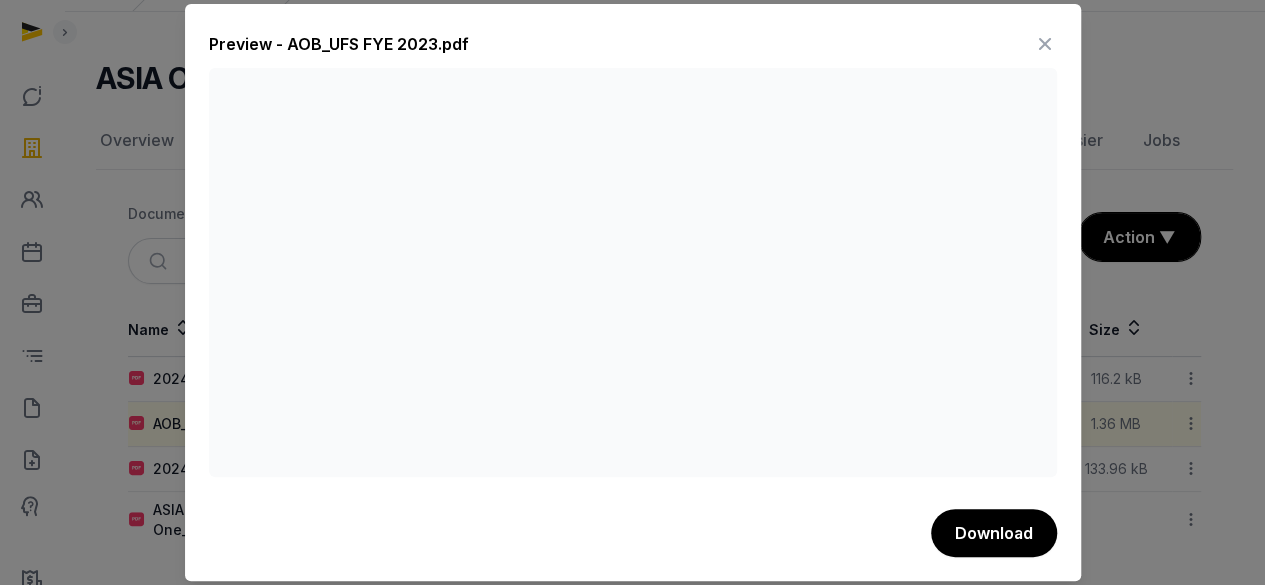 drag, startPoint x: 1046, startPoint y: 41, endPoint x: 1029, endPoint y: 51, distance: 19.723083 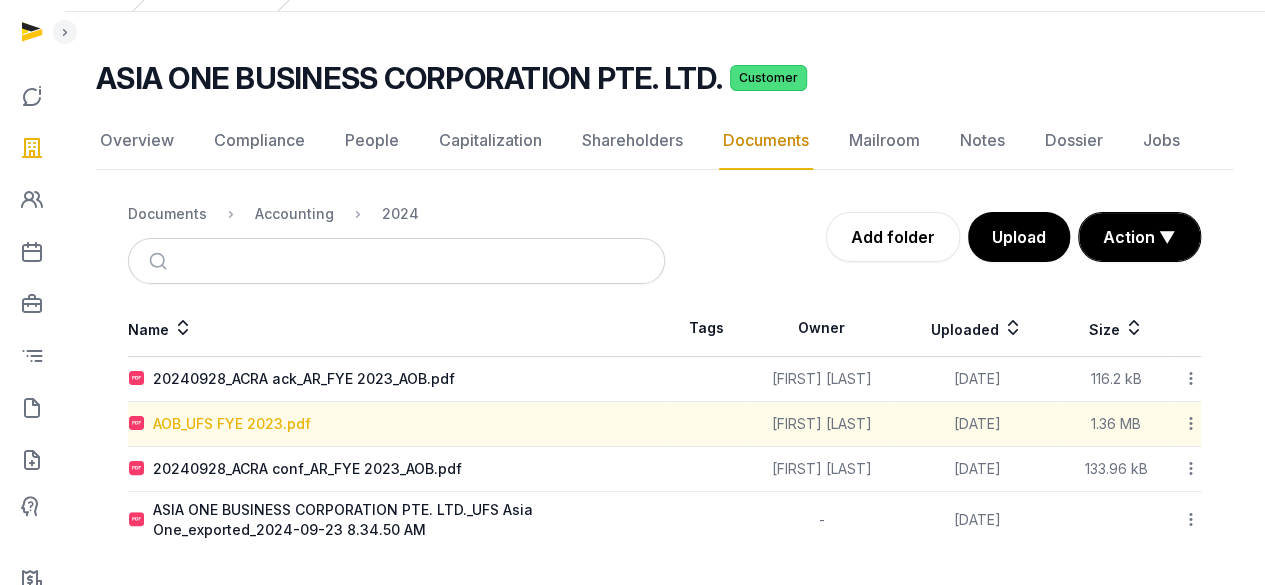 click on "AOB_UFS FYE 2023.pdf" at bounding box center [232, 424] 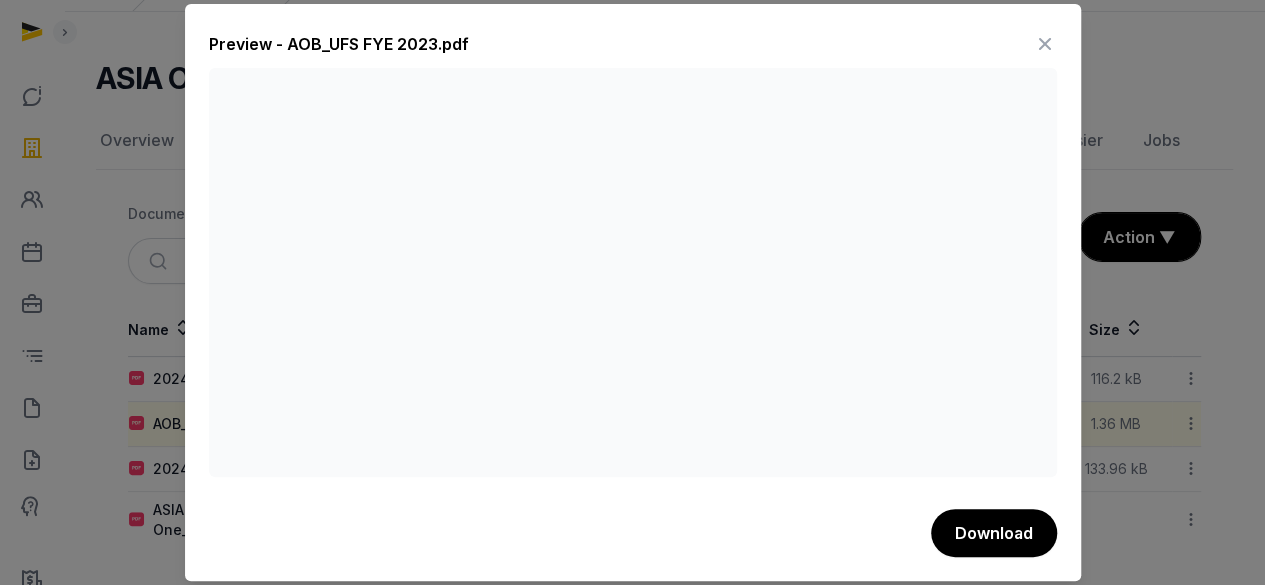 click at bounding box center (1045, 44) 